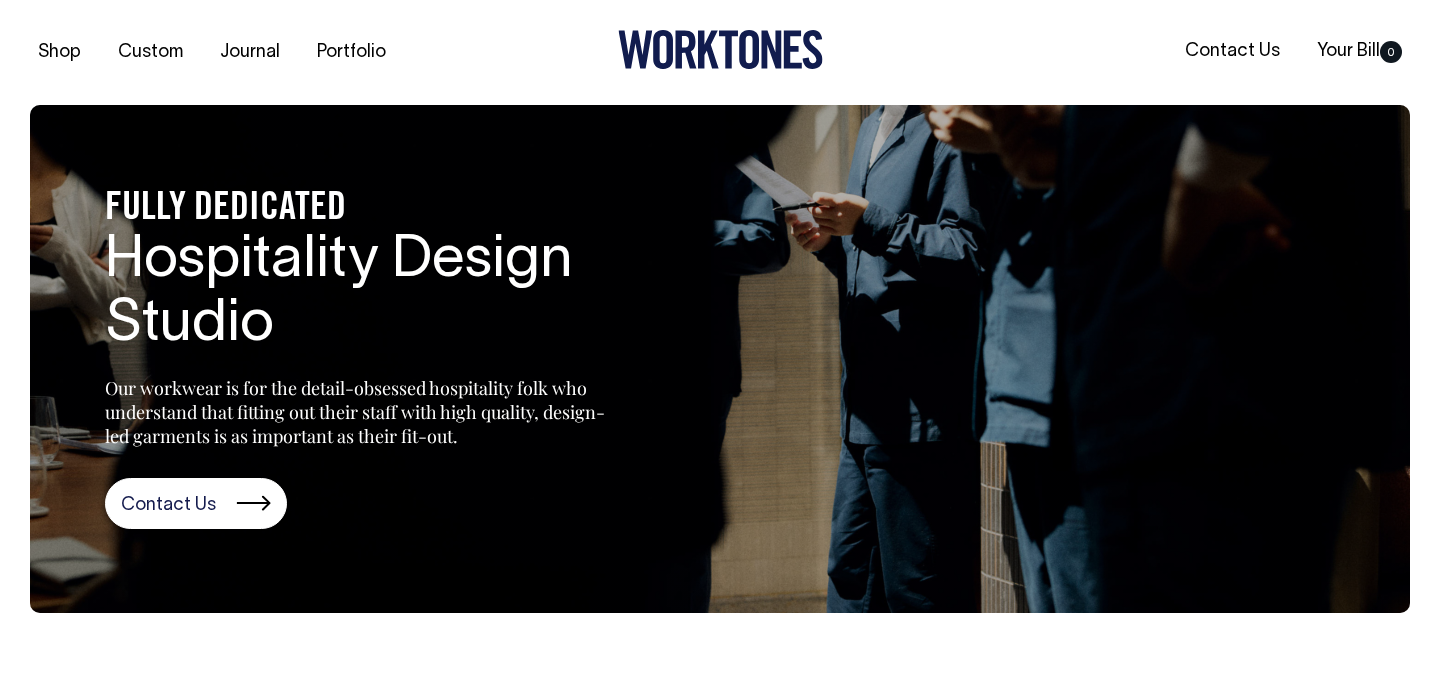 scroll, scrollTop: 2122, scrollLeft: 0, axis: vertical 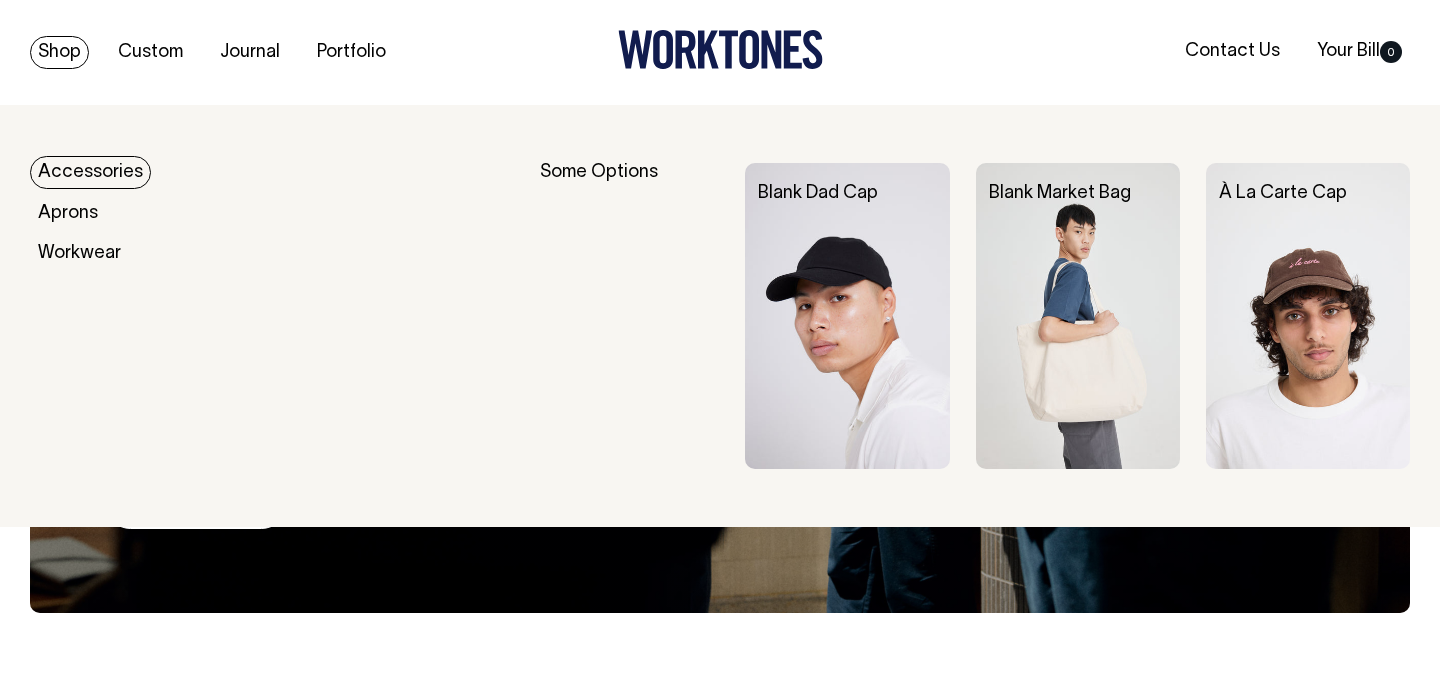 click on "Shop" at bounding box center (59, 52) 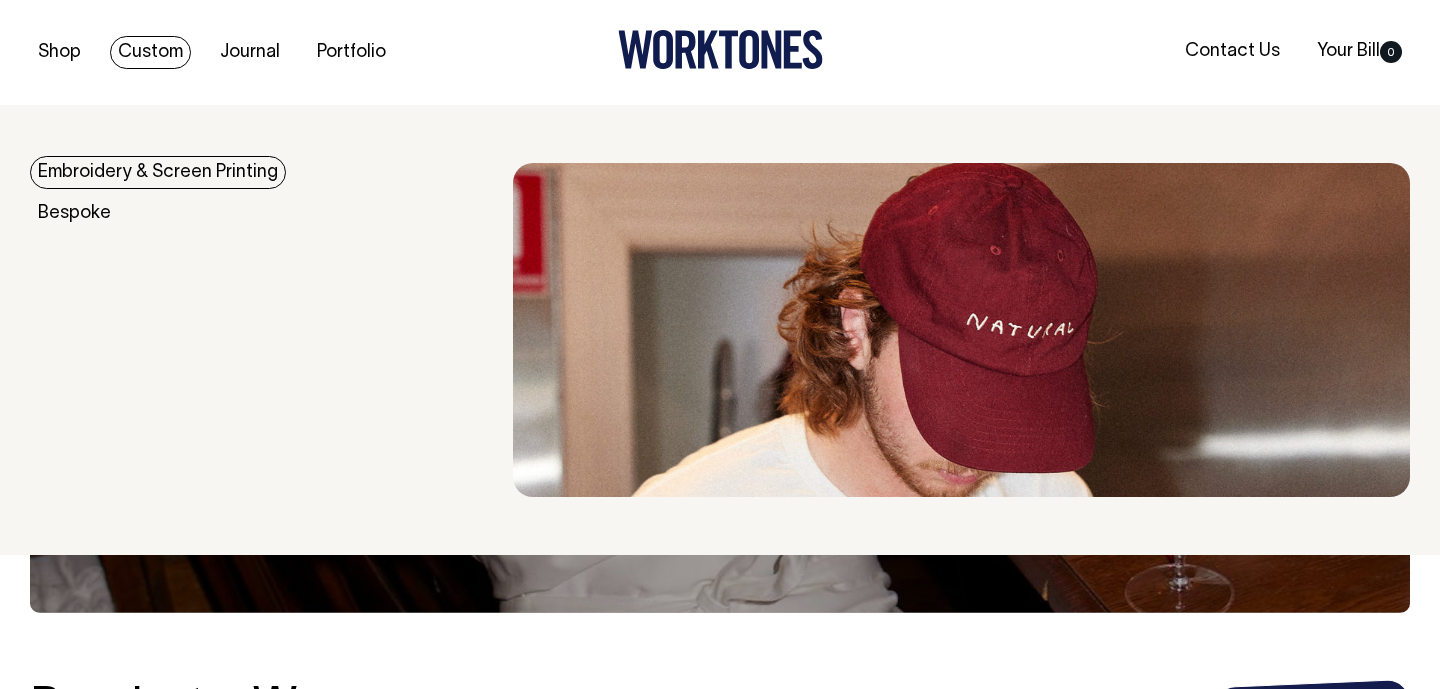 scroll, scrollTop: 0, scrollLeft: 0, axis: both 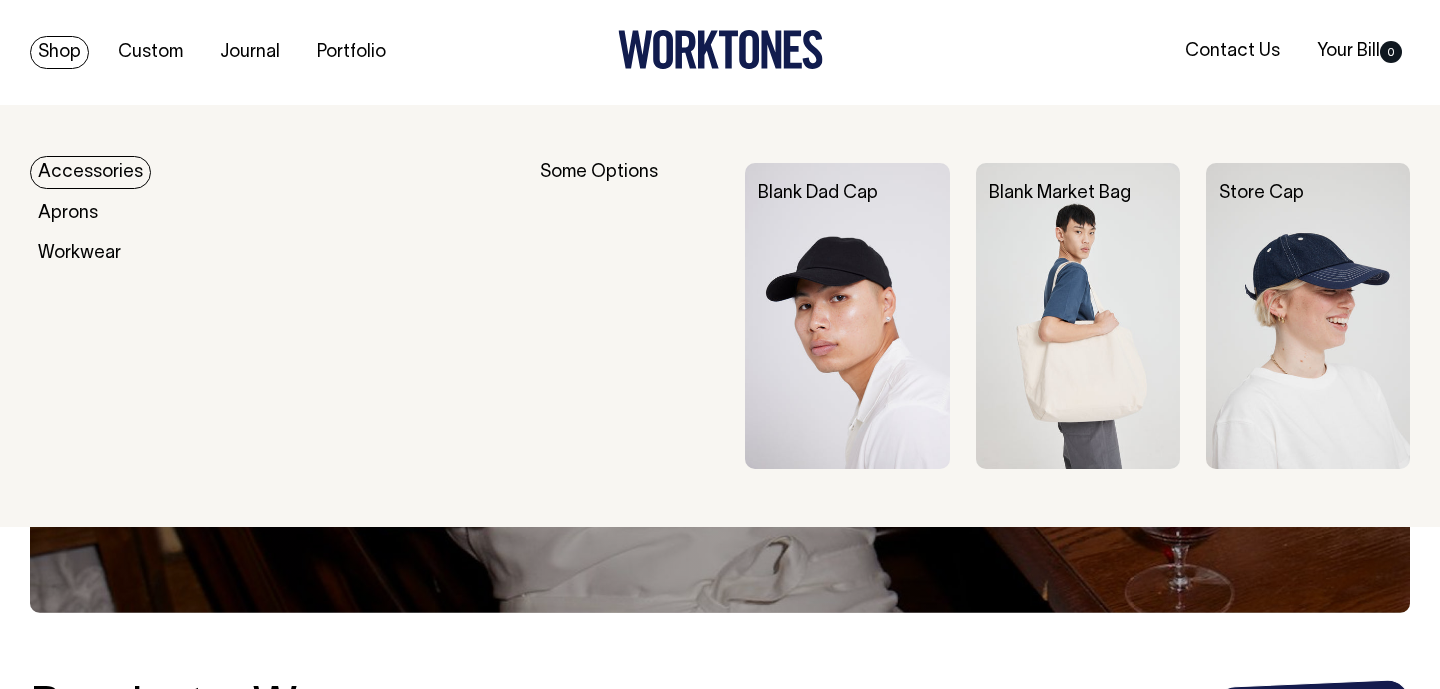 click on "Shop" at bounding box center [59, 52] 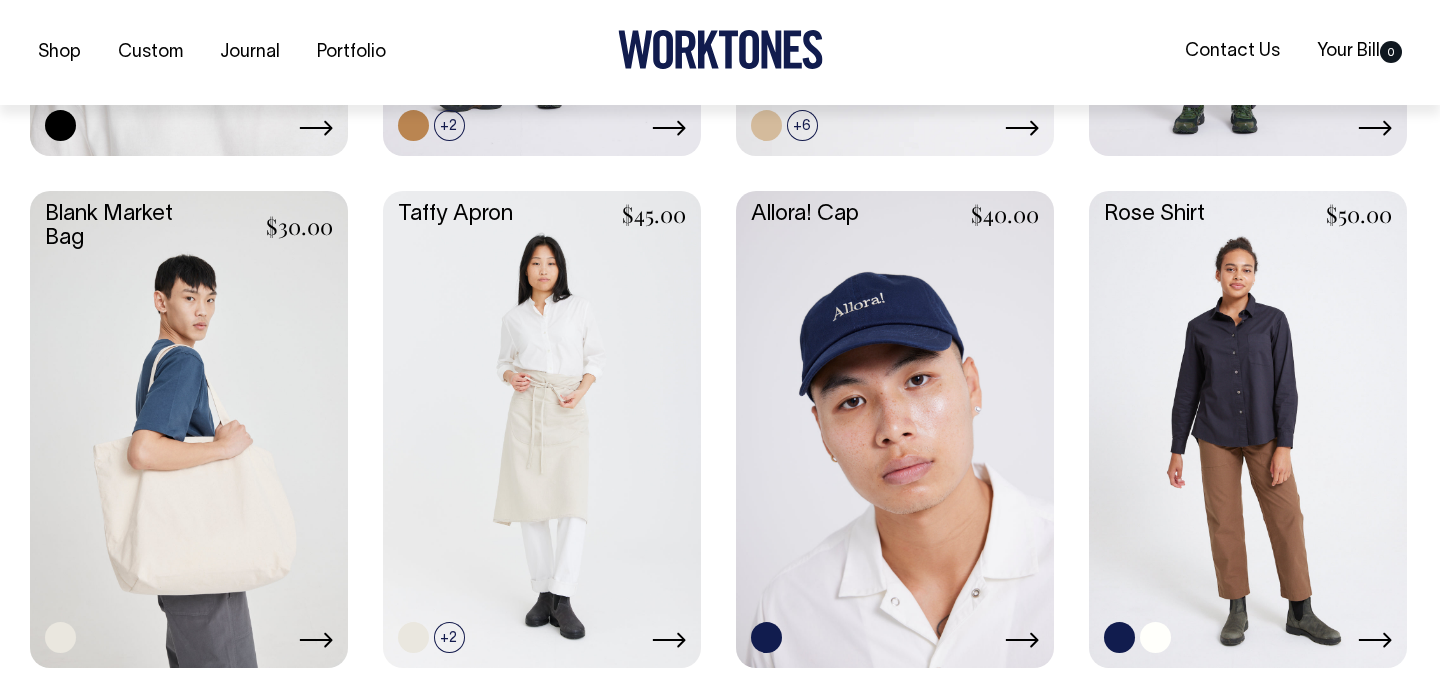 scroll, scrollTop: 2825, scrollLeft: 0, axis: vertical 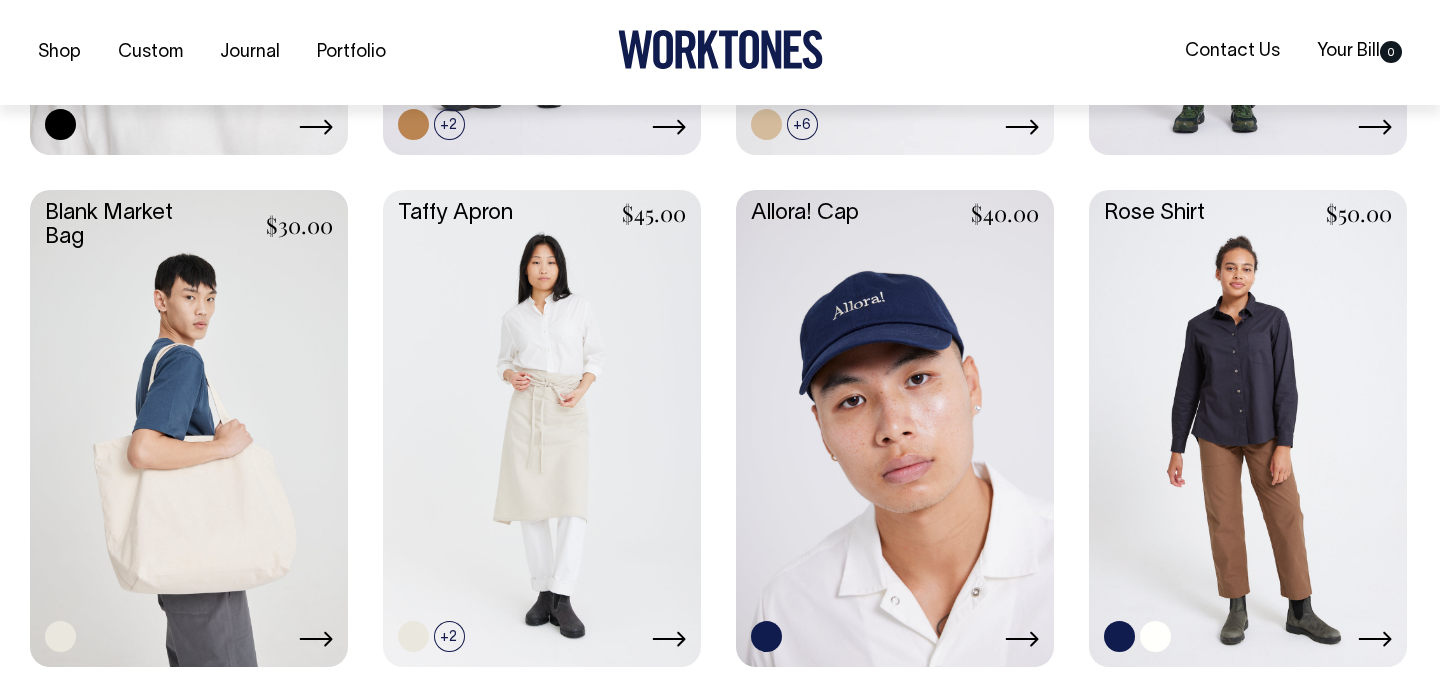 click at bounding box center (1248, 426) 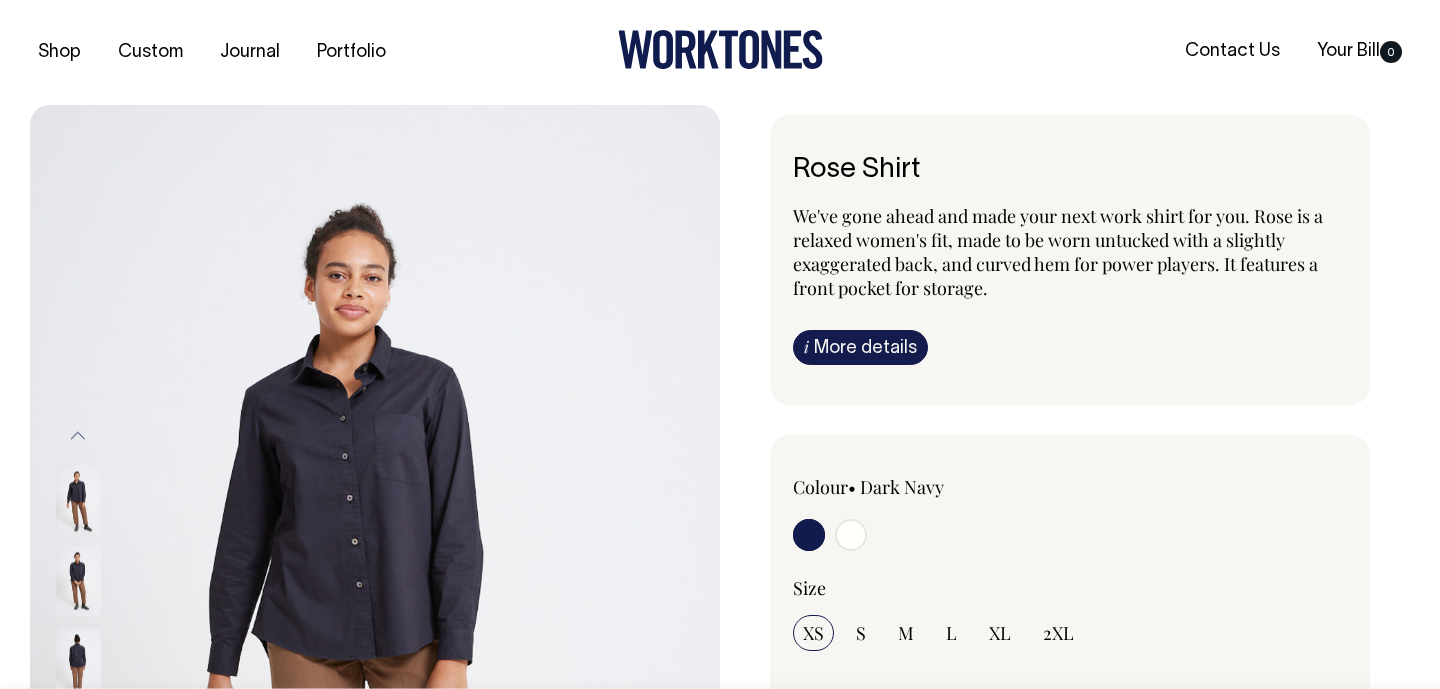 scroll, scrollTop: 0, scrollLeft: 0, axis: both 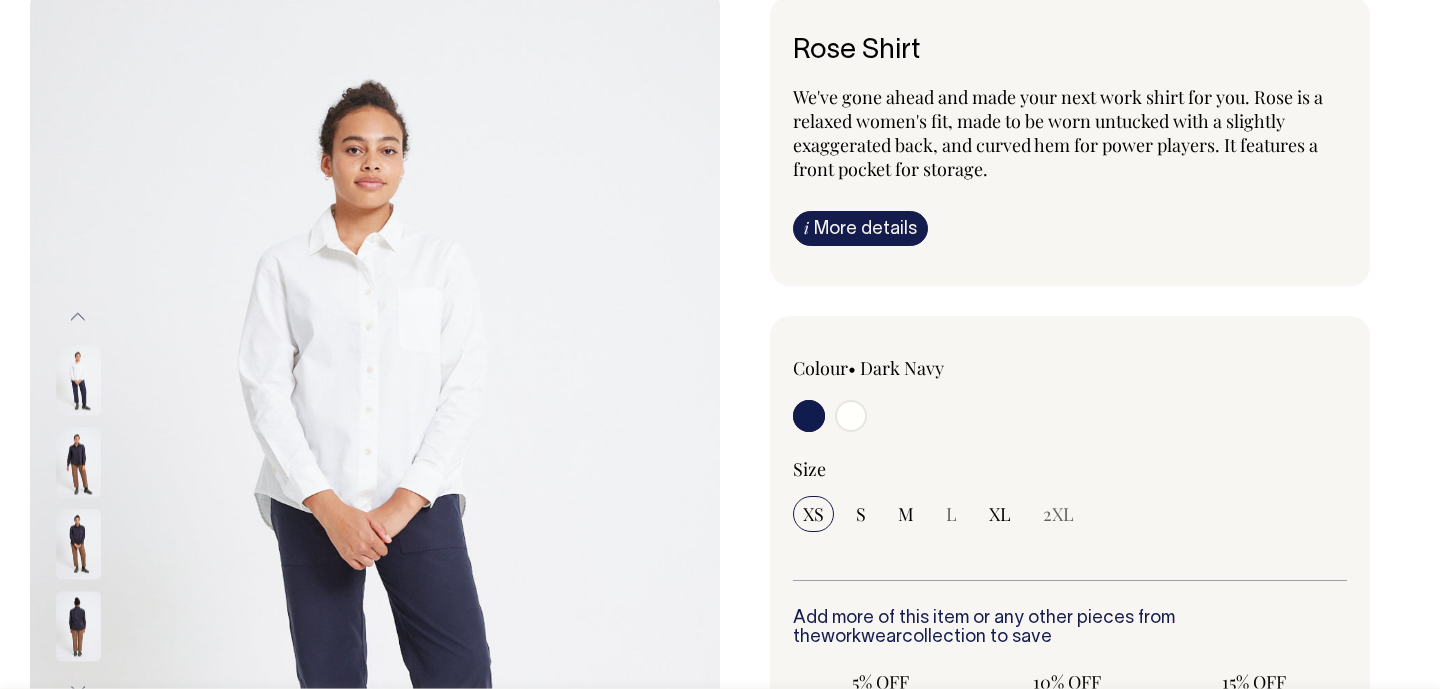 click at bounding box center (78, 462) 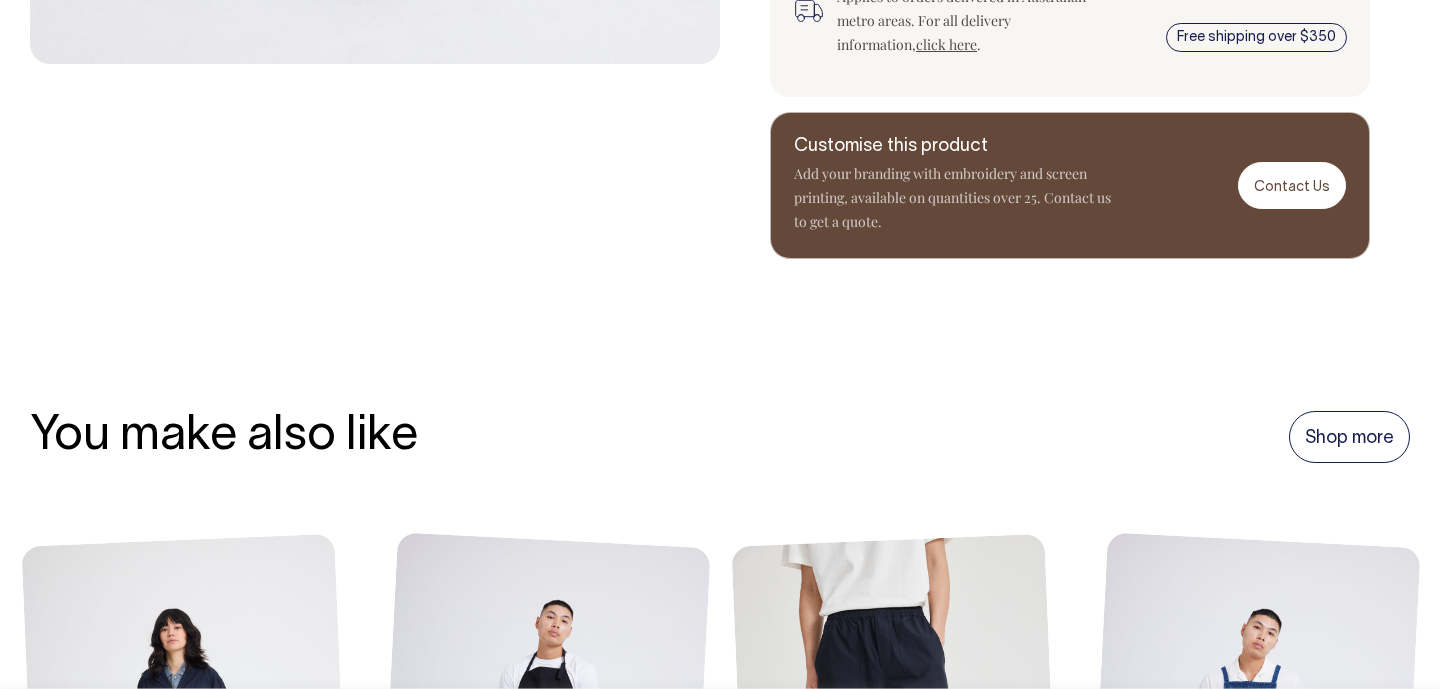 scroll, scrollTop: 1076, scrollLeft: 0, axis: vertical 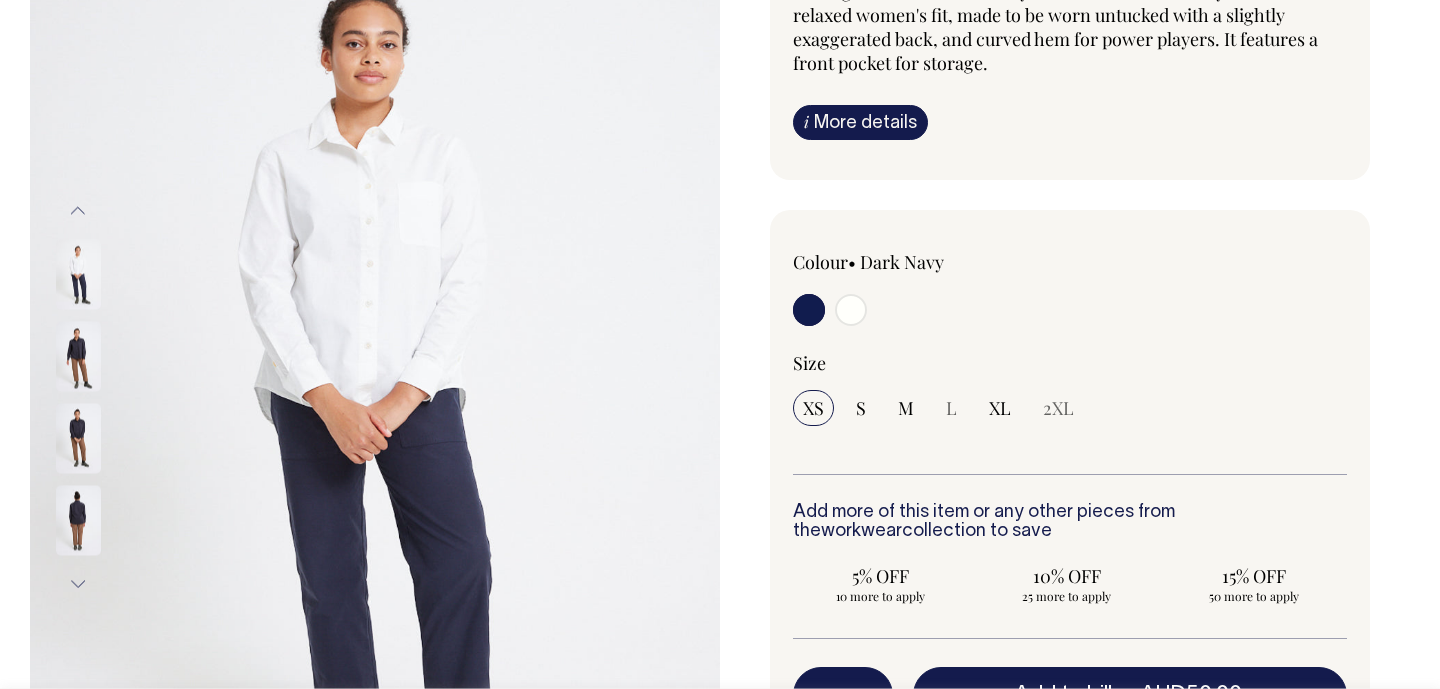 click at bounding box center [809, 310] 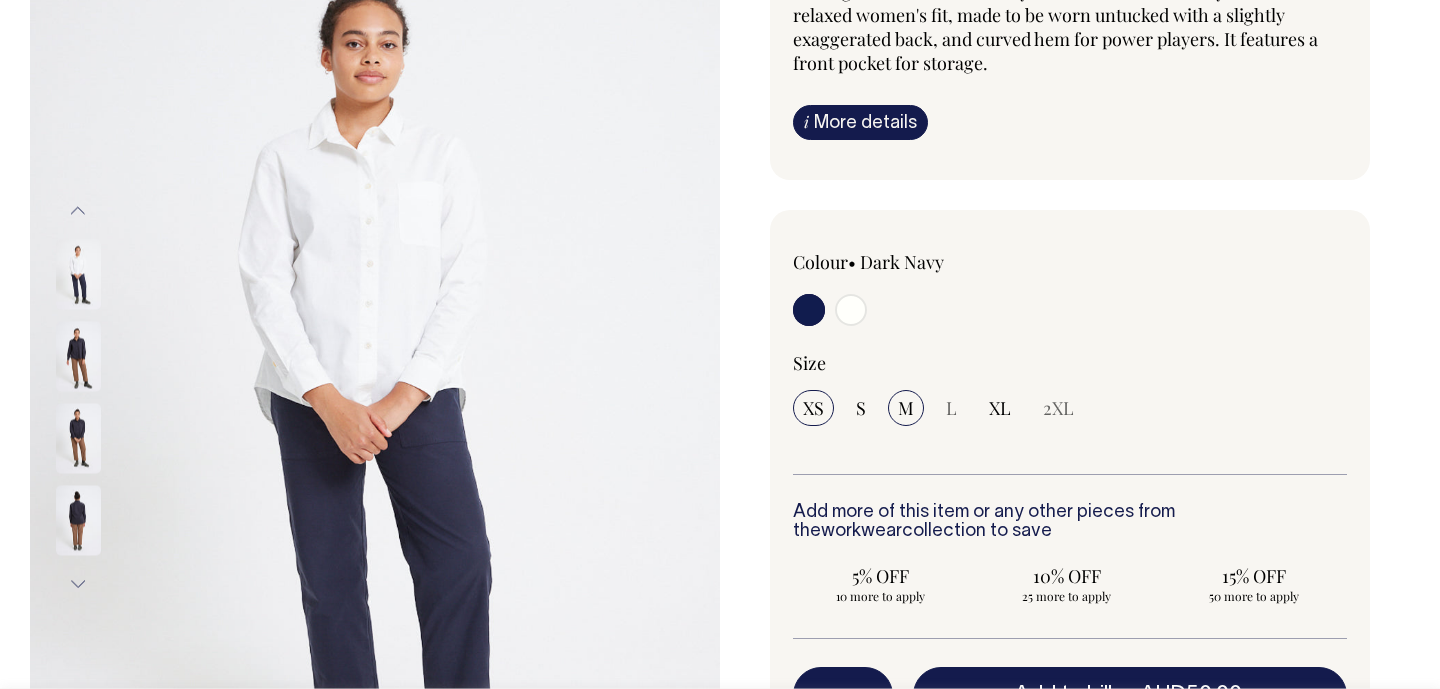 click on "M" at bounding box center [906, 408] 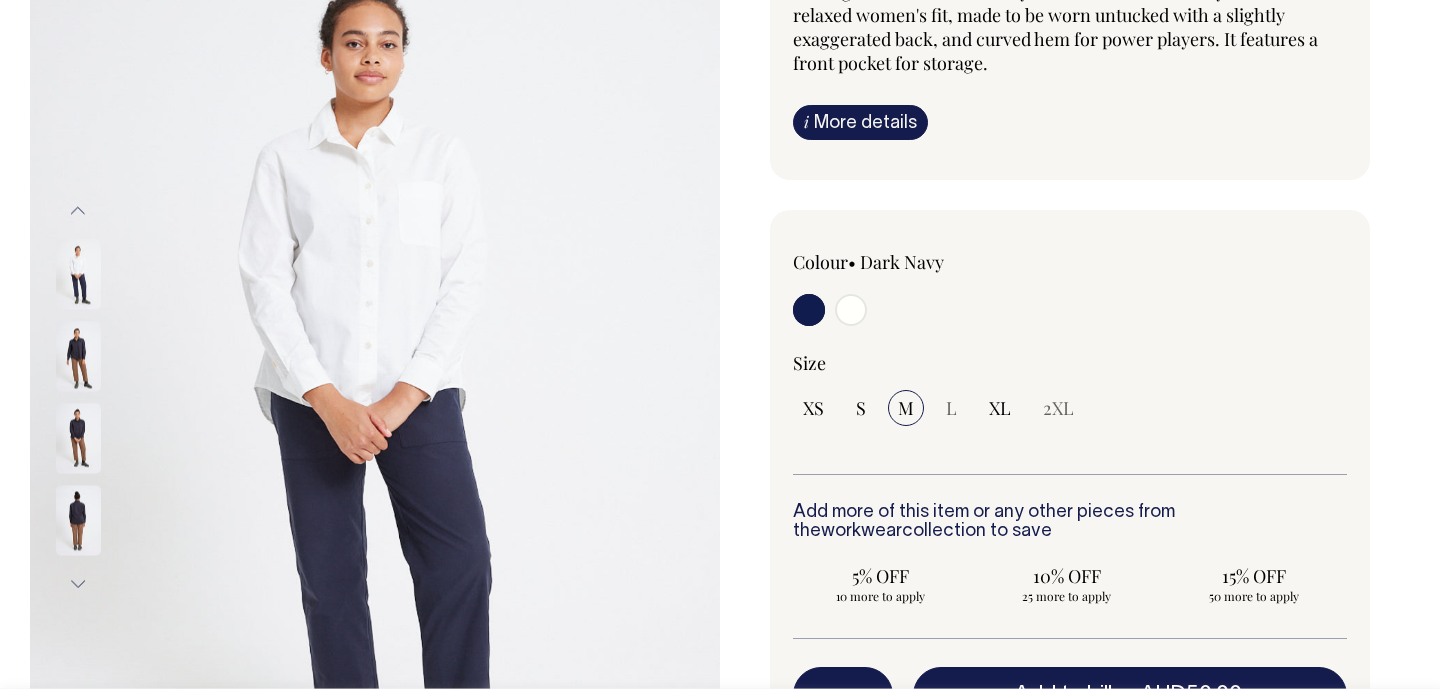 select on "M" 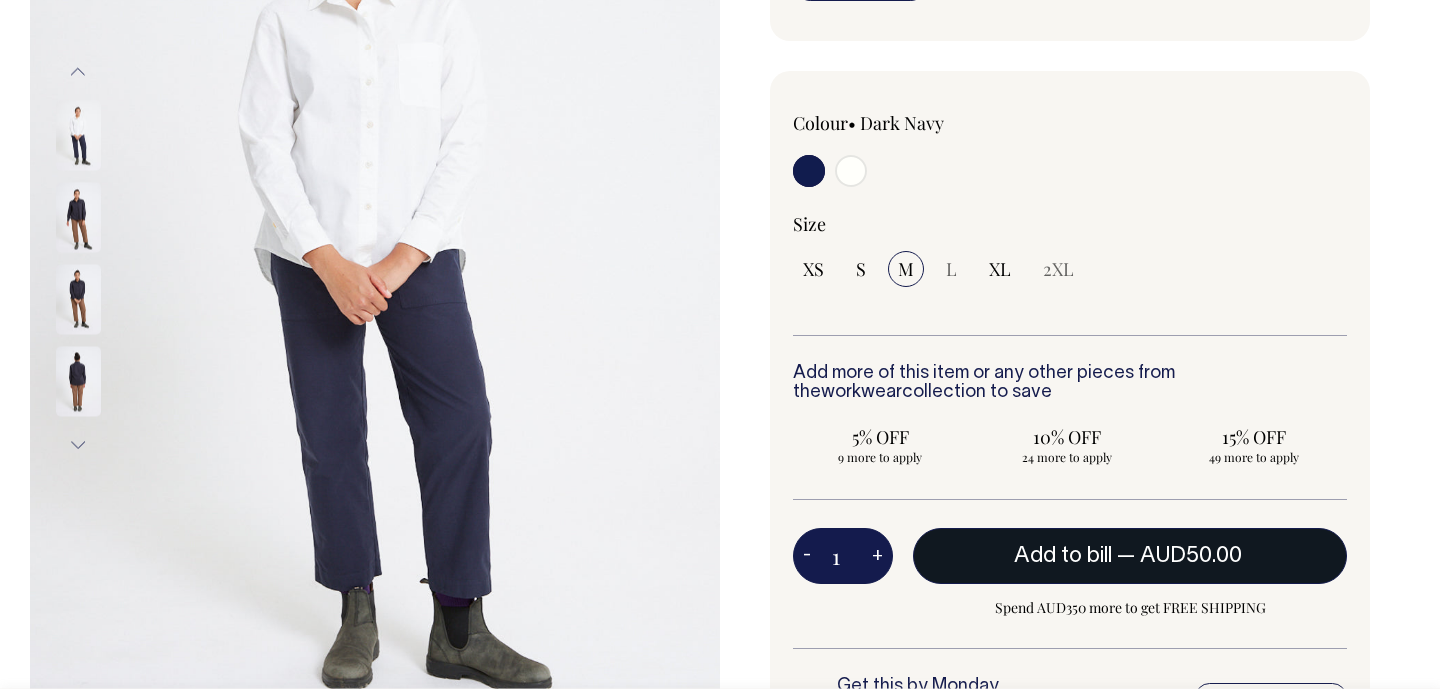 scroll, scrollTop: 365, scrollLeft: 0, axis: vertical 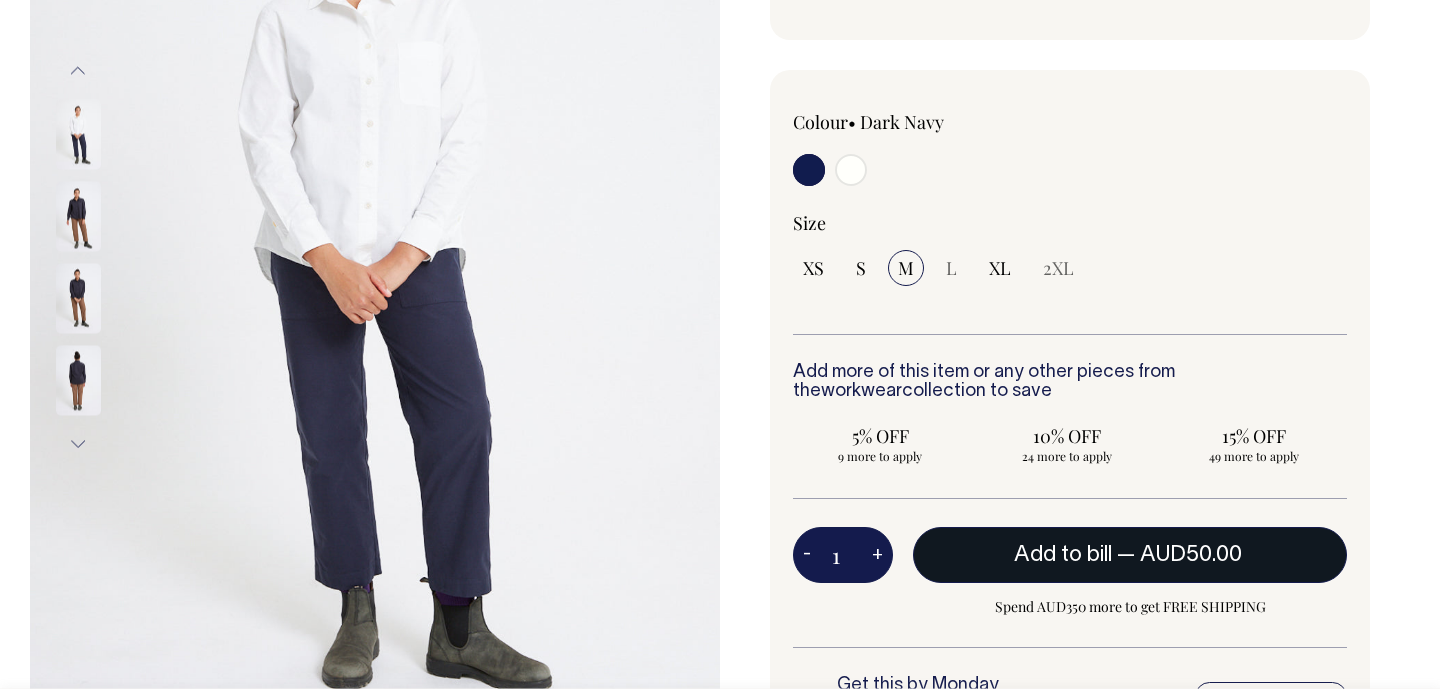 click on "Add to bill
—  AUD50.00" at bounding box center [1130, 555] 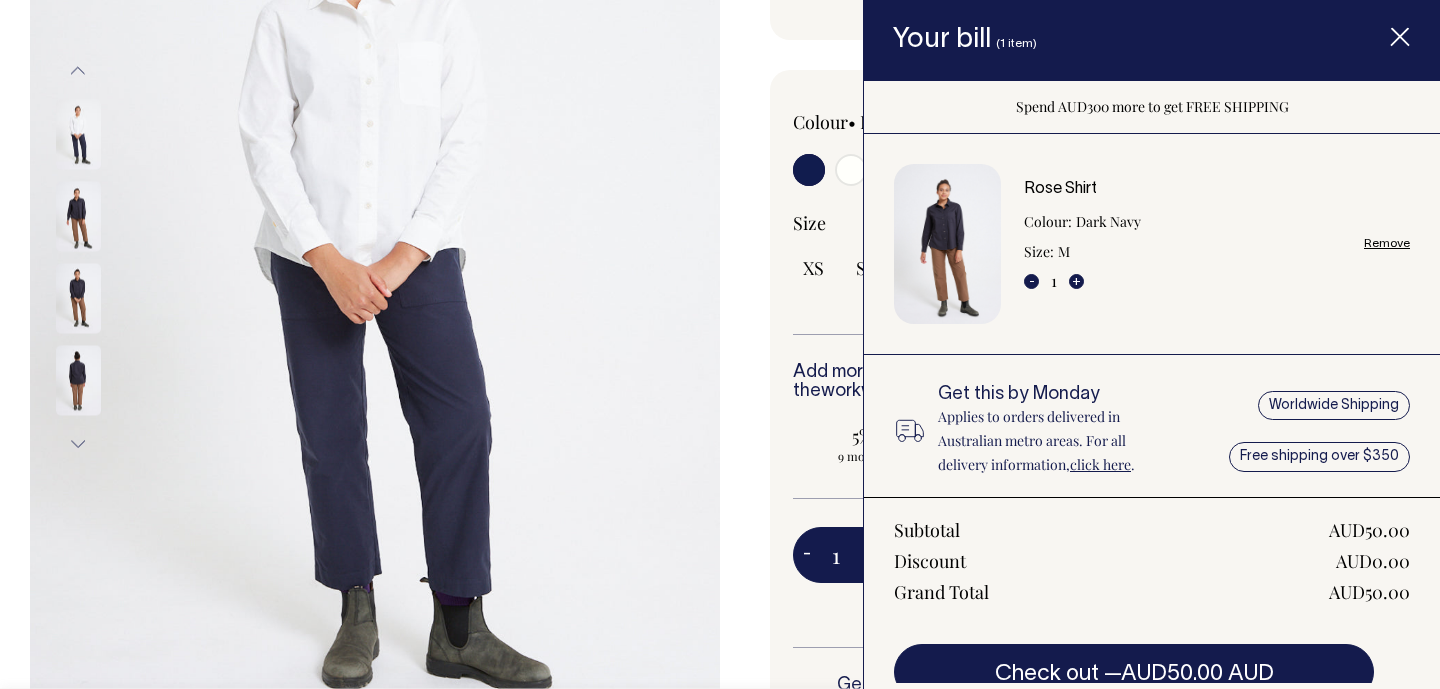 click at bounding box center (851, 170) 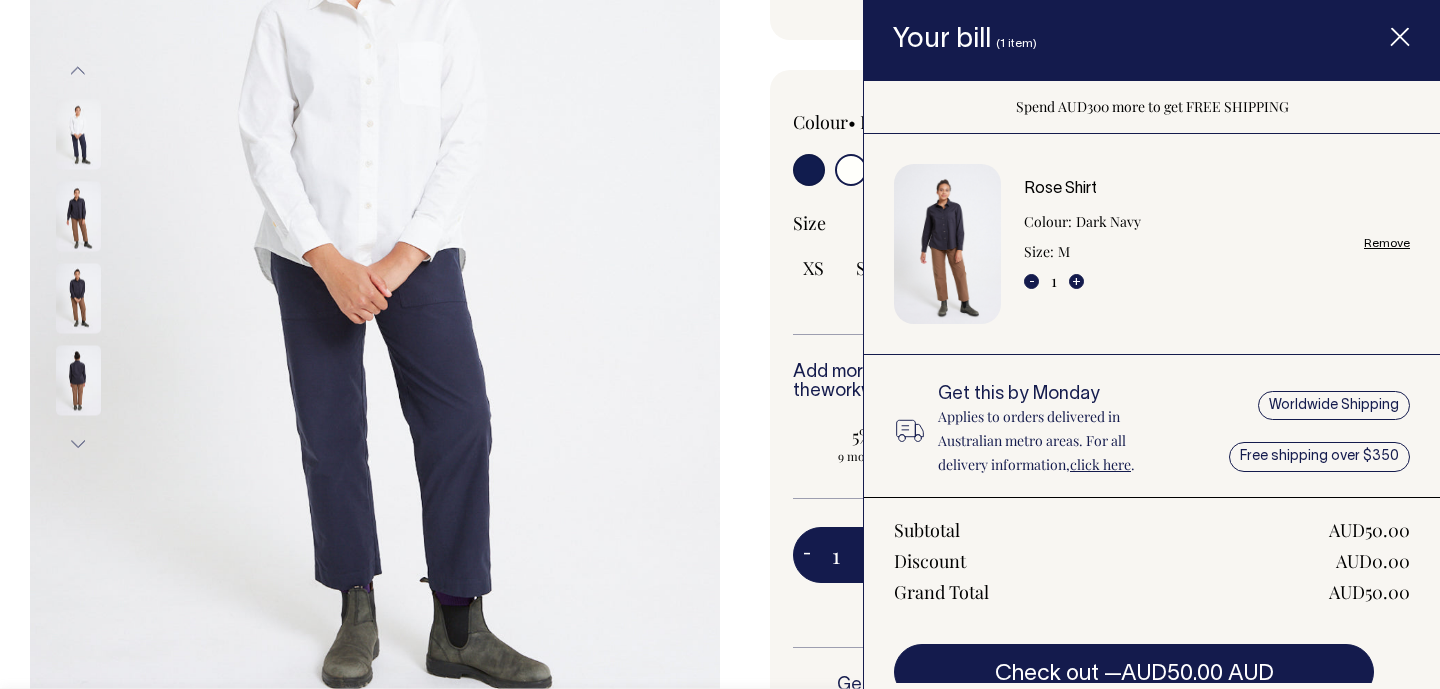 radio on "true" 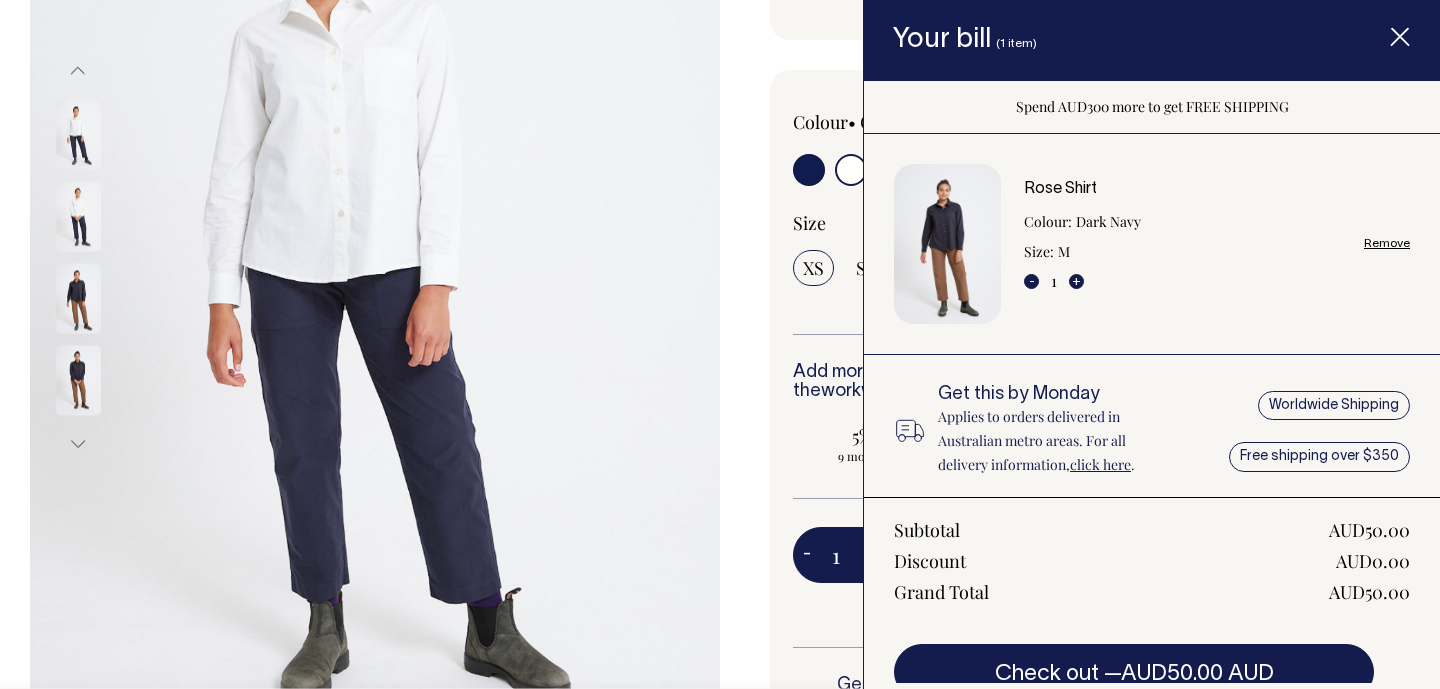 click 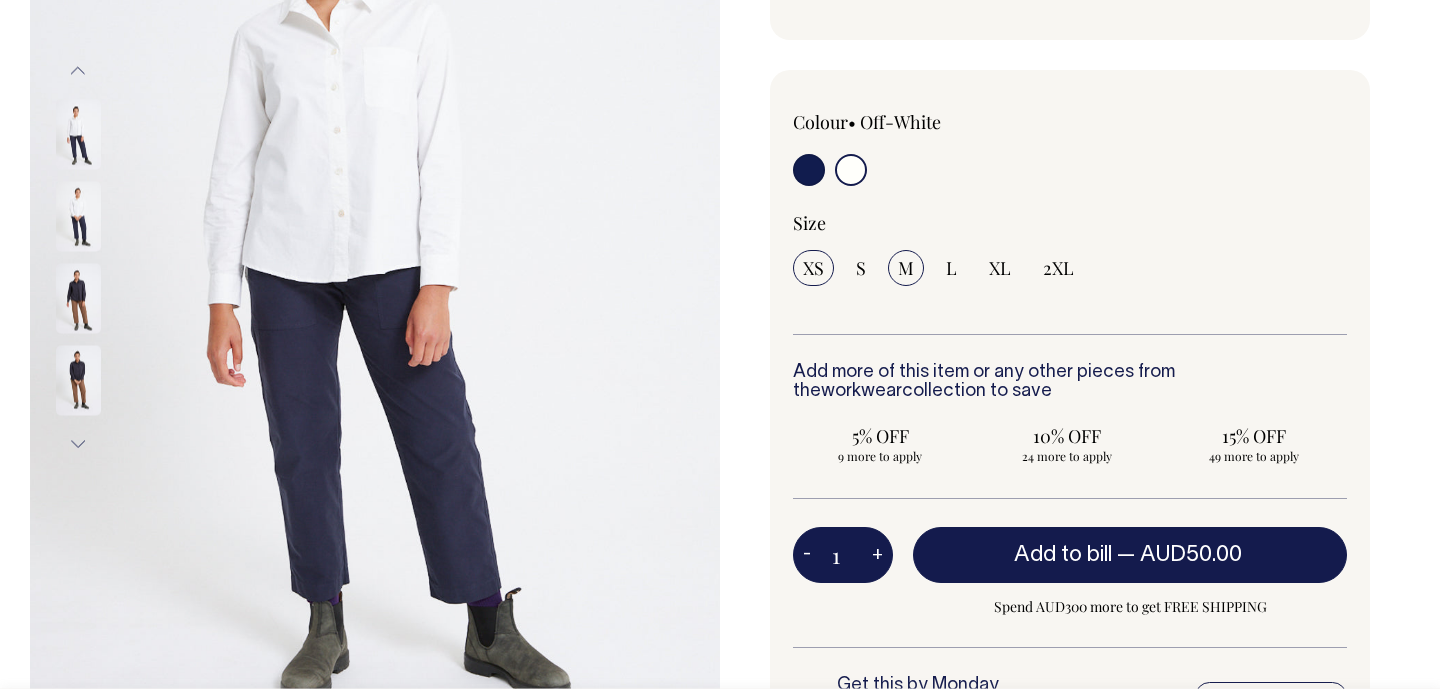 click on "M" at bounding box center [906, 268] 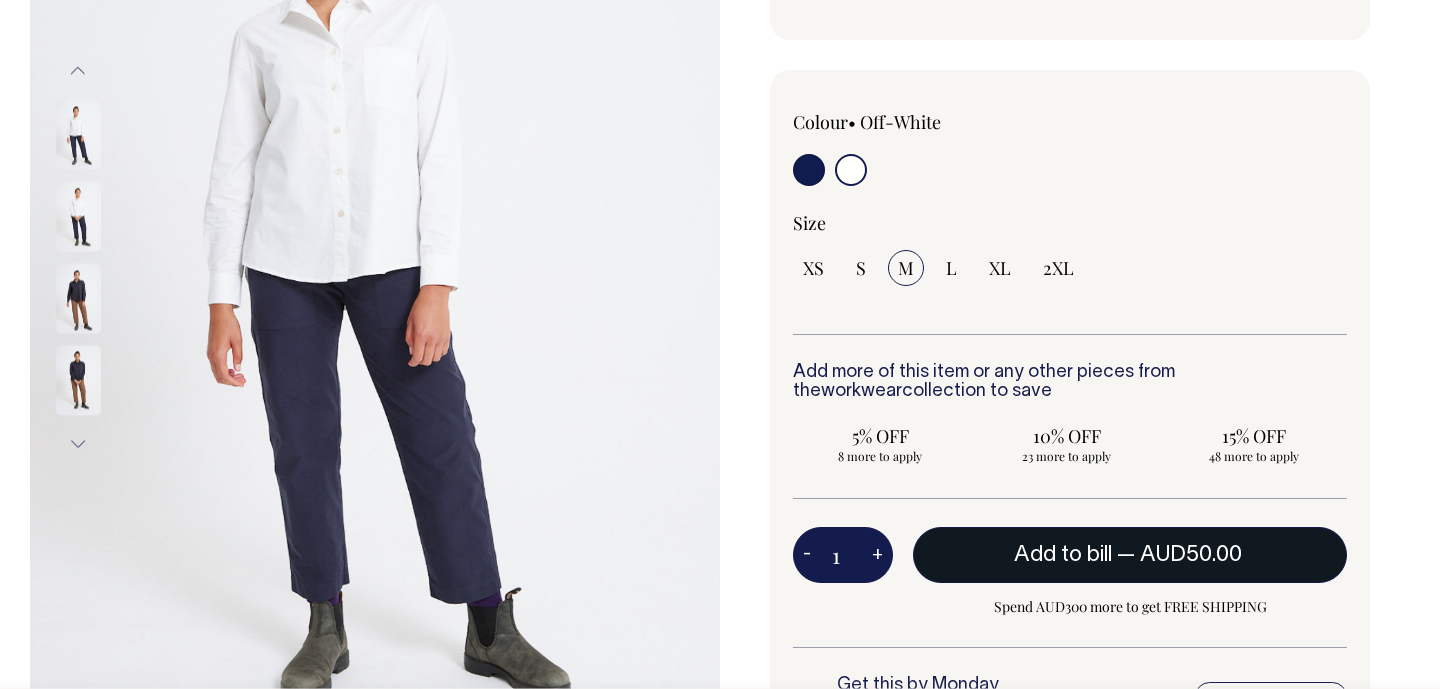 click on "Add to bill" at bounding box center (1063, 555) 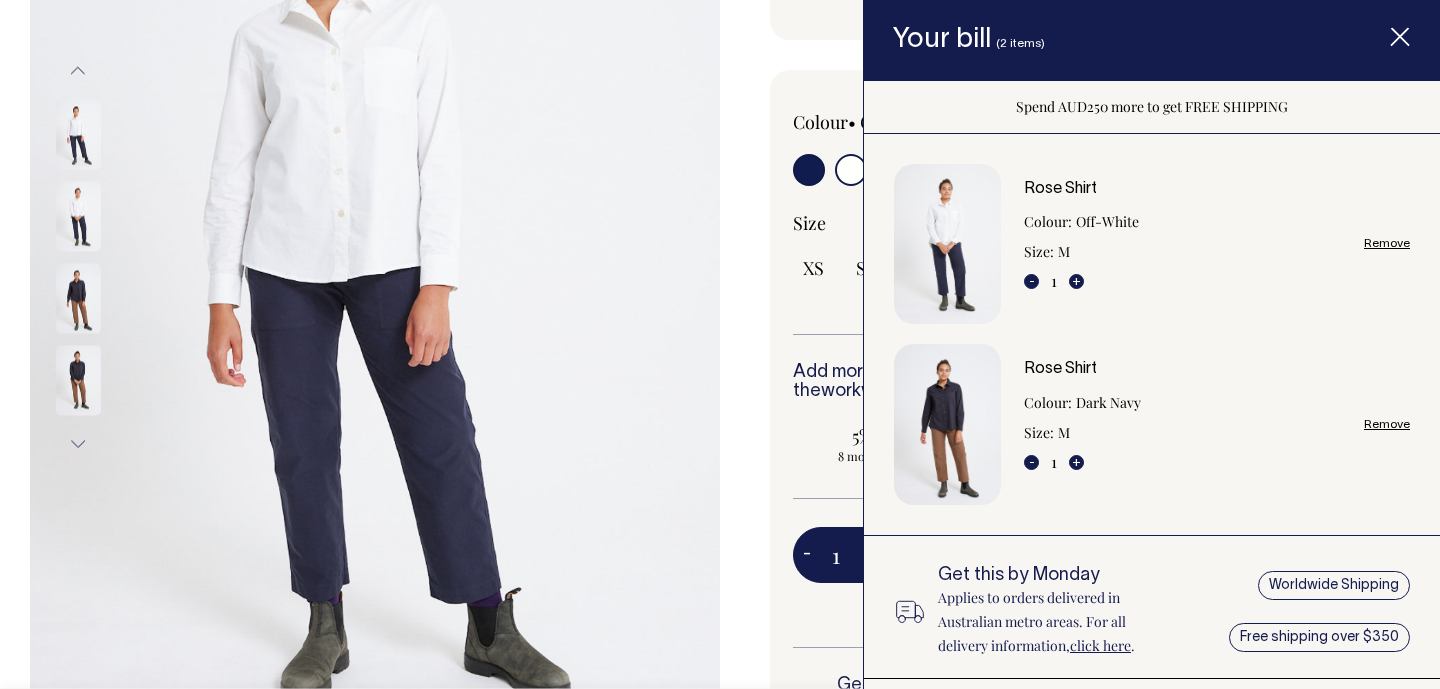 click at bounding box center (1400, 40) 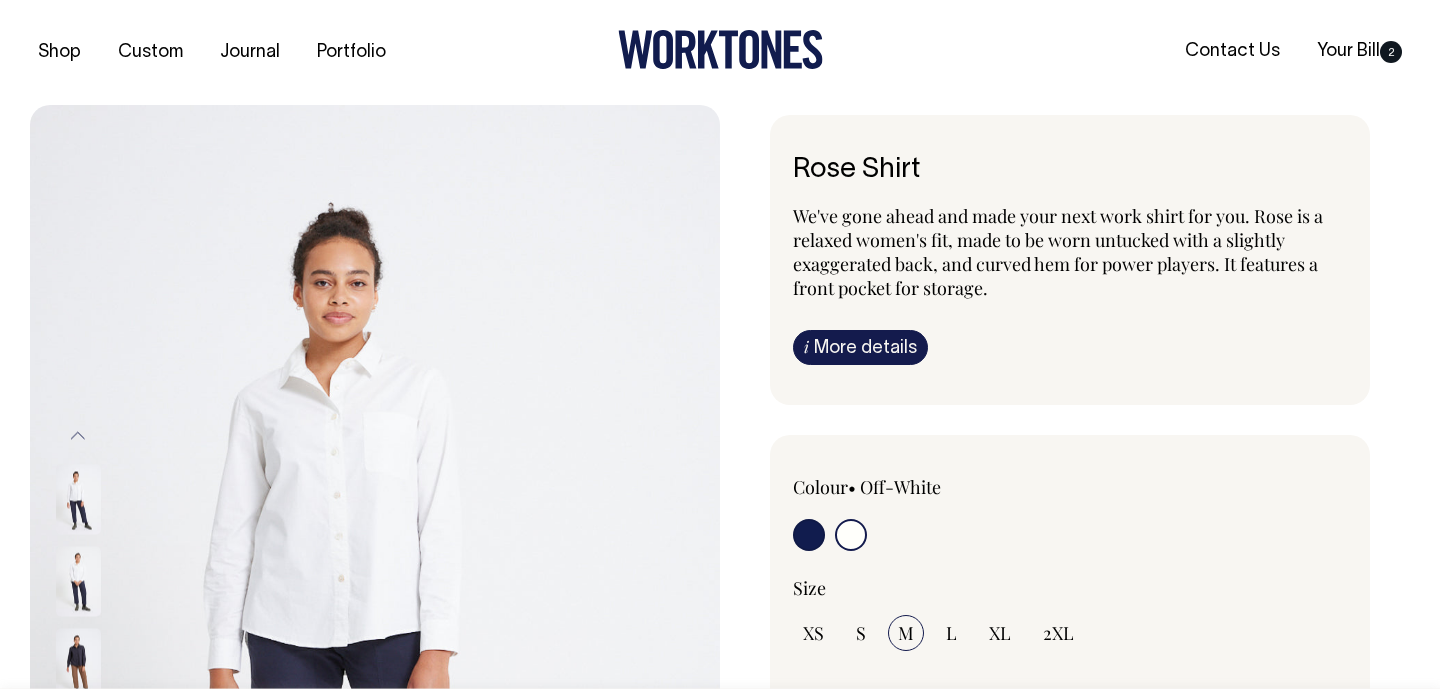 scroll, scrollTop: 0, scrollLeft: 0, axis: both 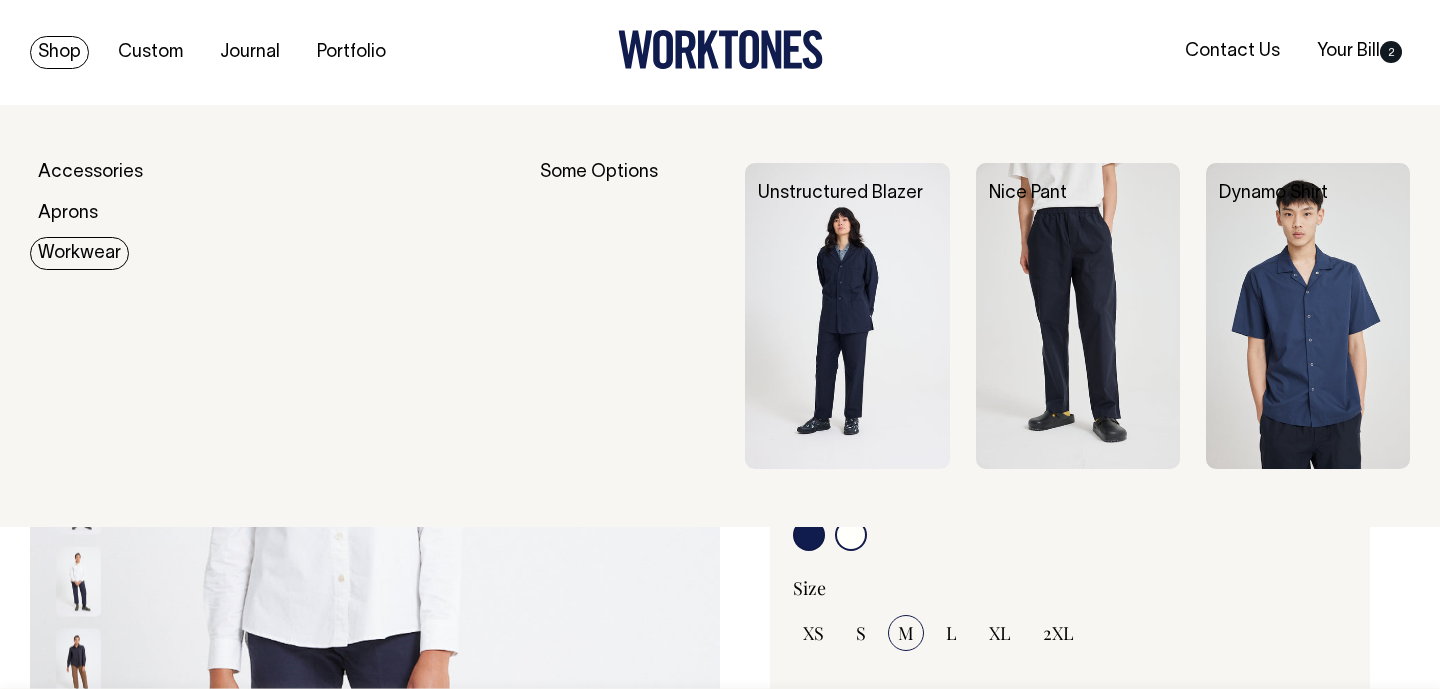 click on "Workwear" at bounding box center [79, 253] 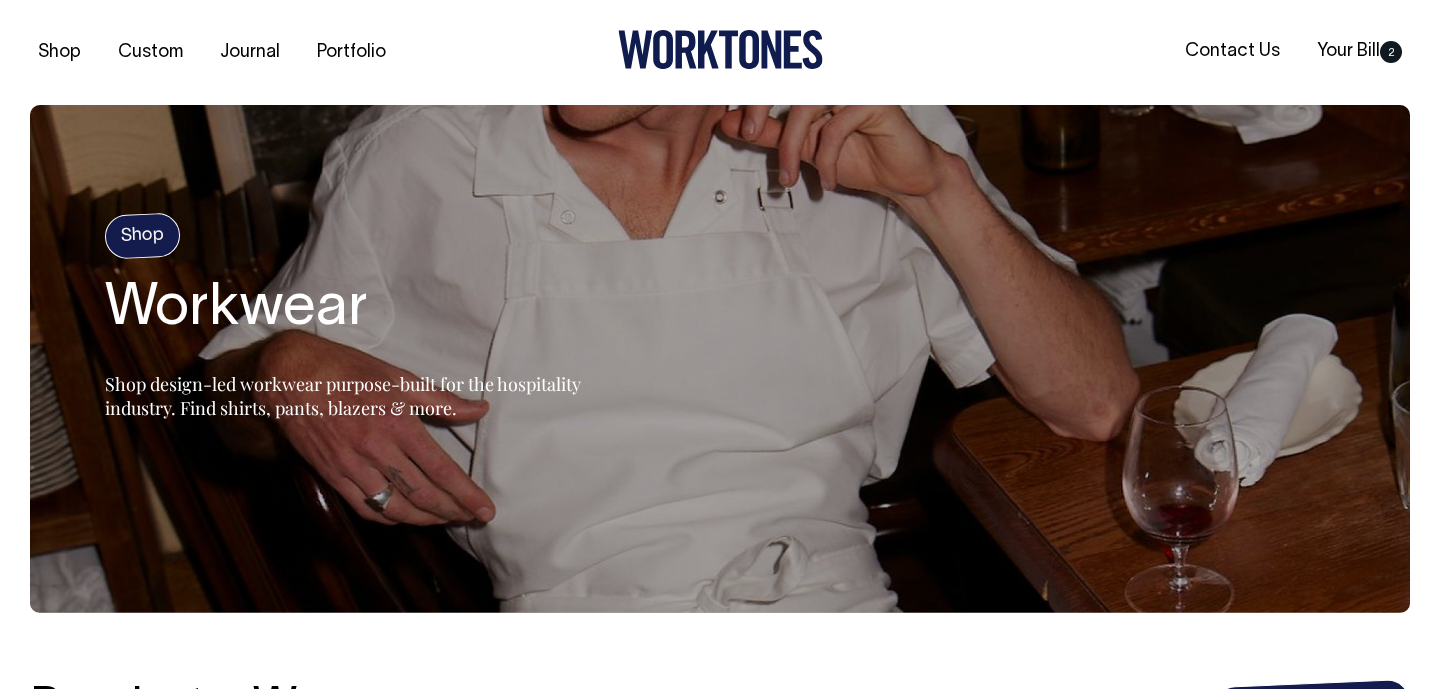scroll, scrollTop: 0, scrollLeft: 0, axis: both 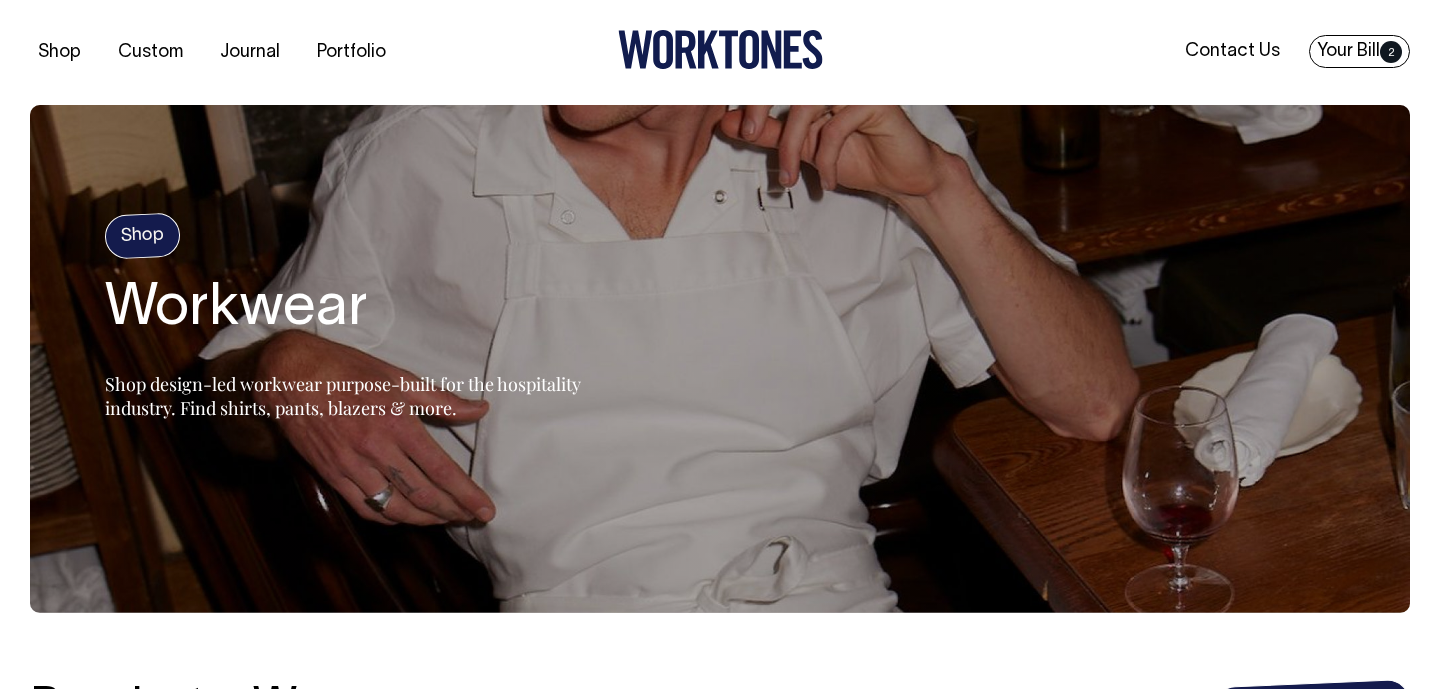 click on "Your Bill
2" at bounding box center (1359, 51) 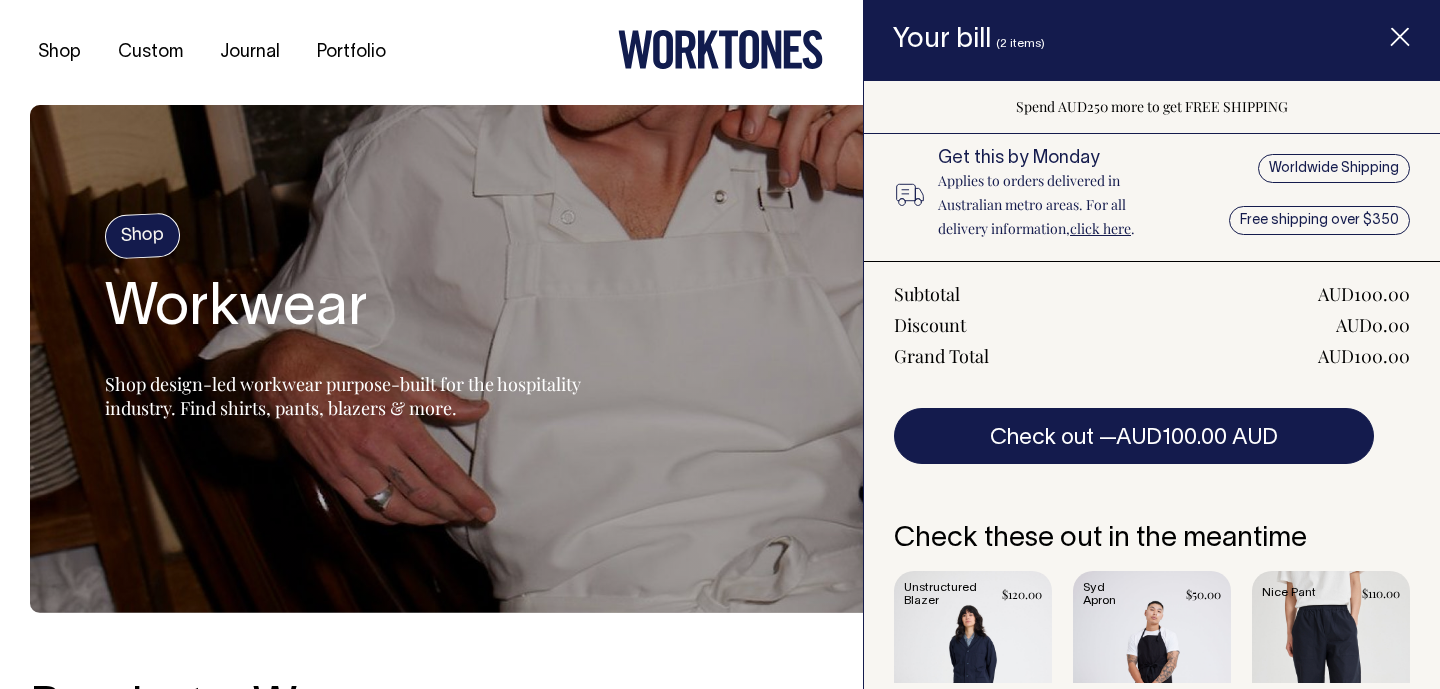 scroll, scrollTop: 435, scrollLeft: 0, axis: vertical 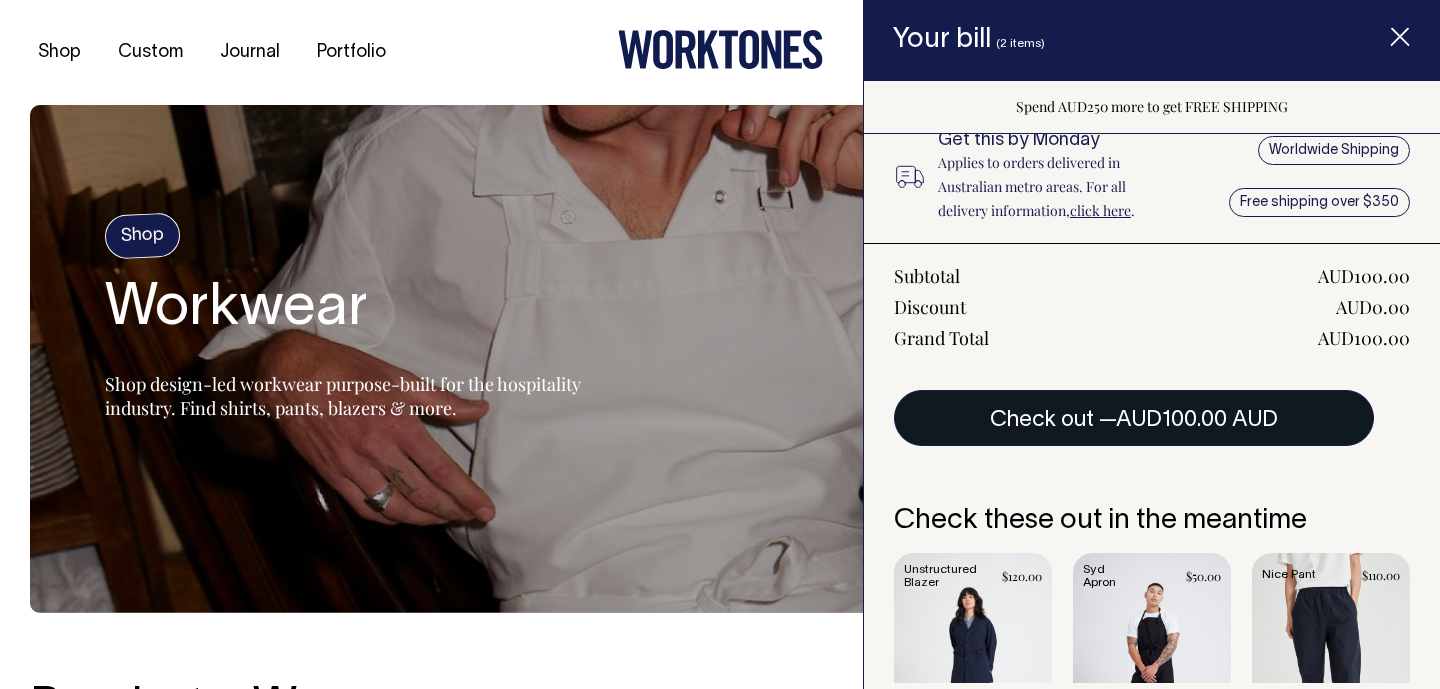 click on "AUD100.00 AUD" at bounding box center [1197, 420] 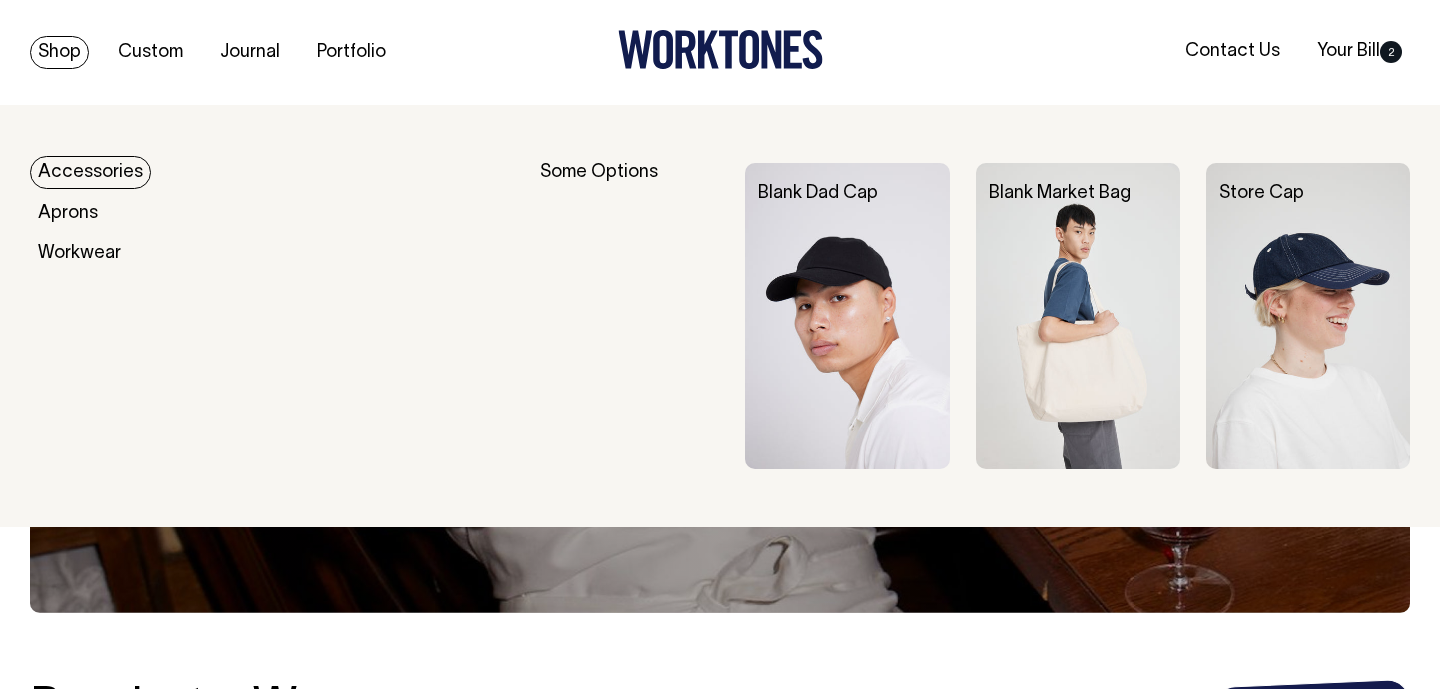scroll, scrollTop: 0, scrollLeft: 0, axis: both 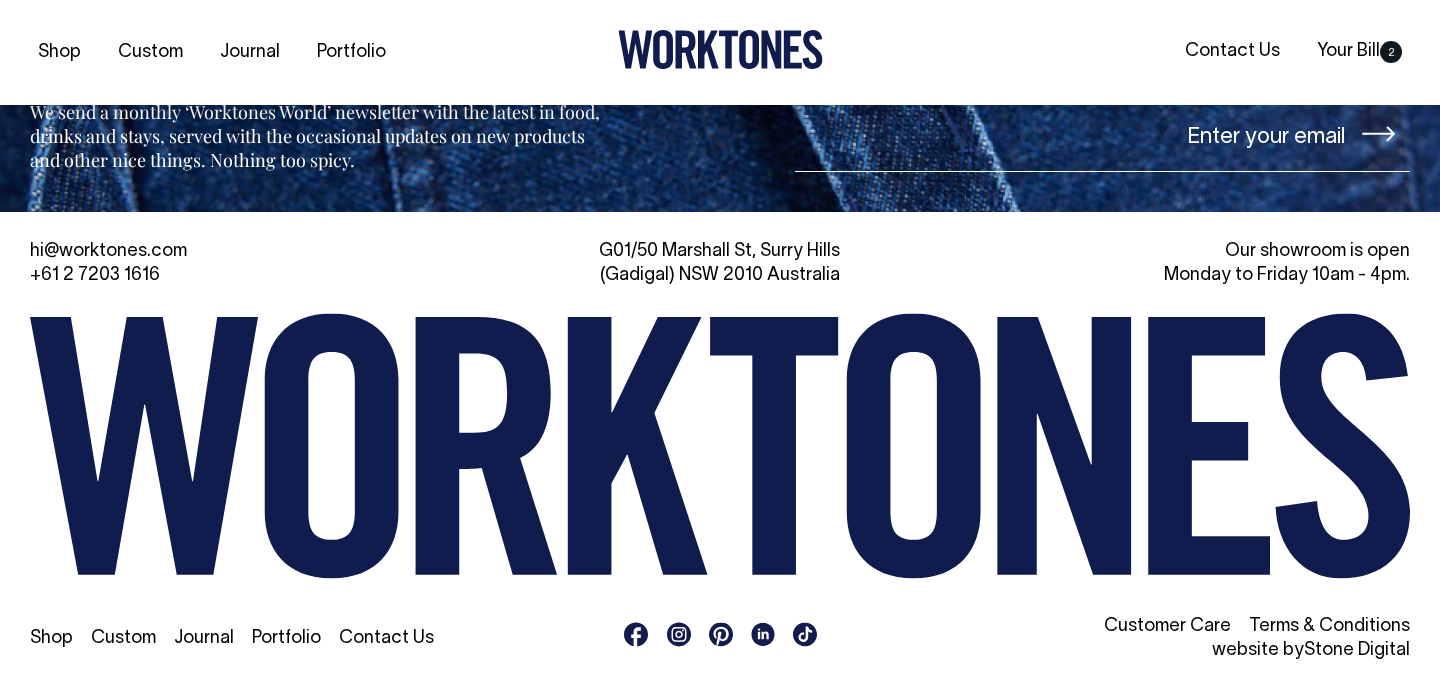 click on "Customer Care" at bounding box center [1167, 626] 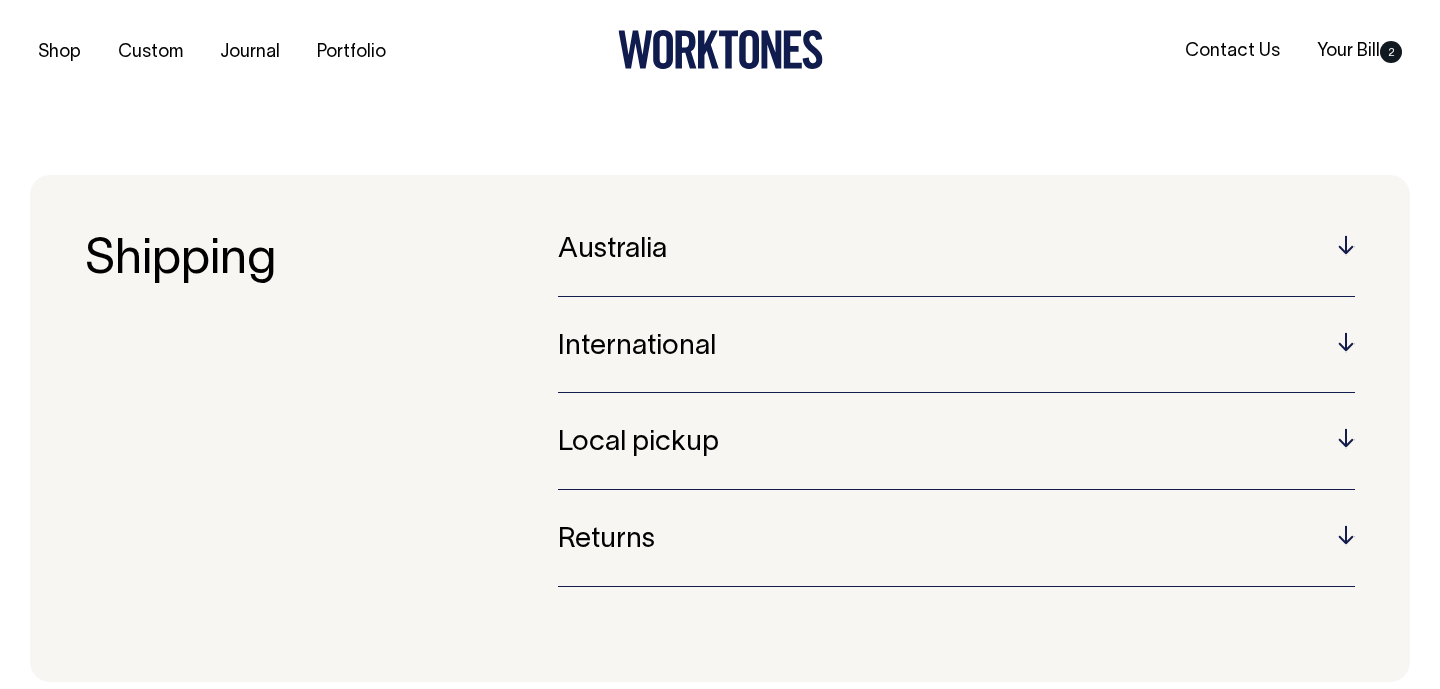 scroll, scrollTop: 0, scrollLeft: 0, axis: both 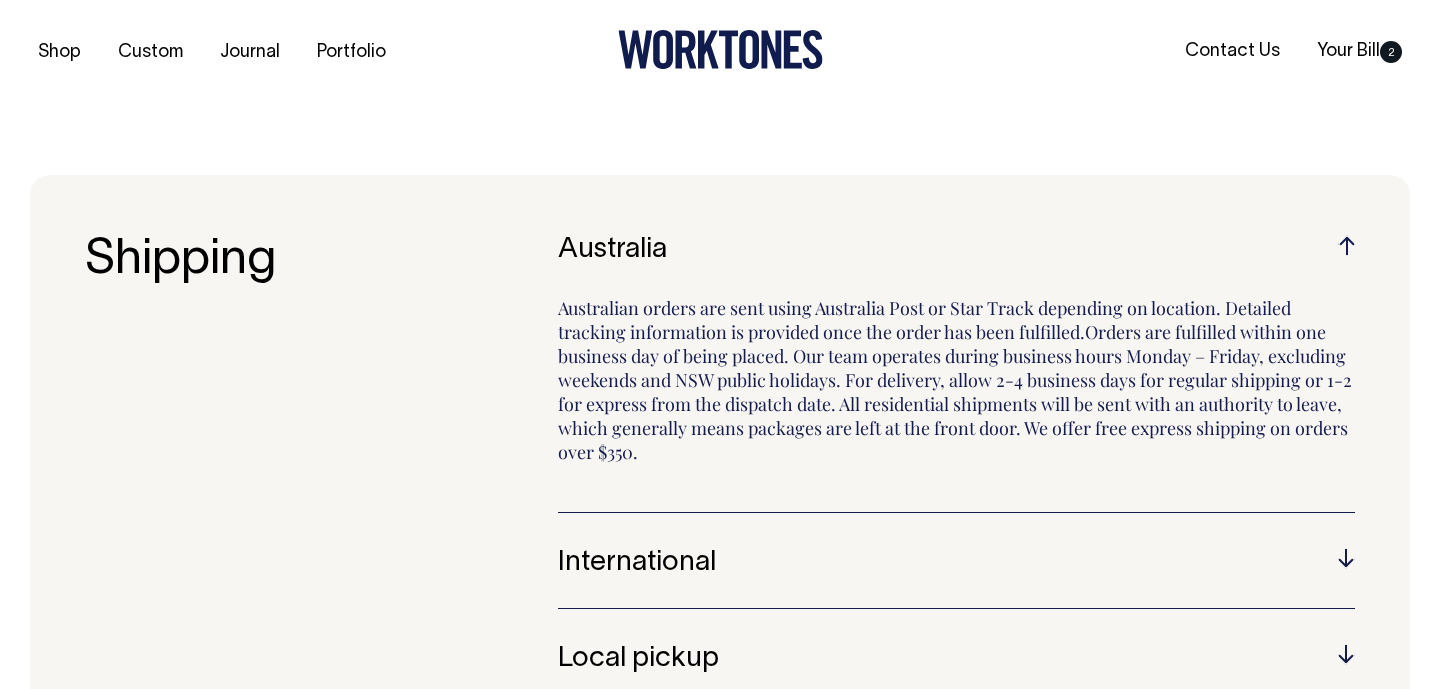 click on "Australia" at bounding box center [956, 250] 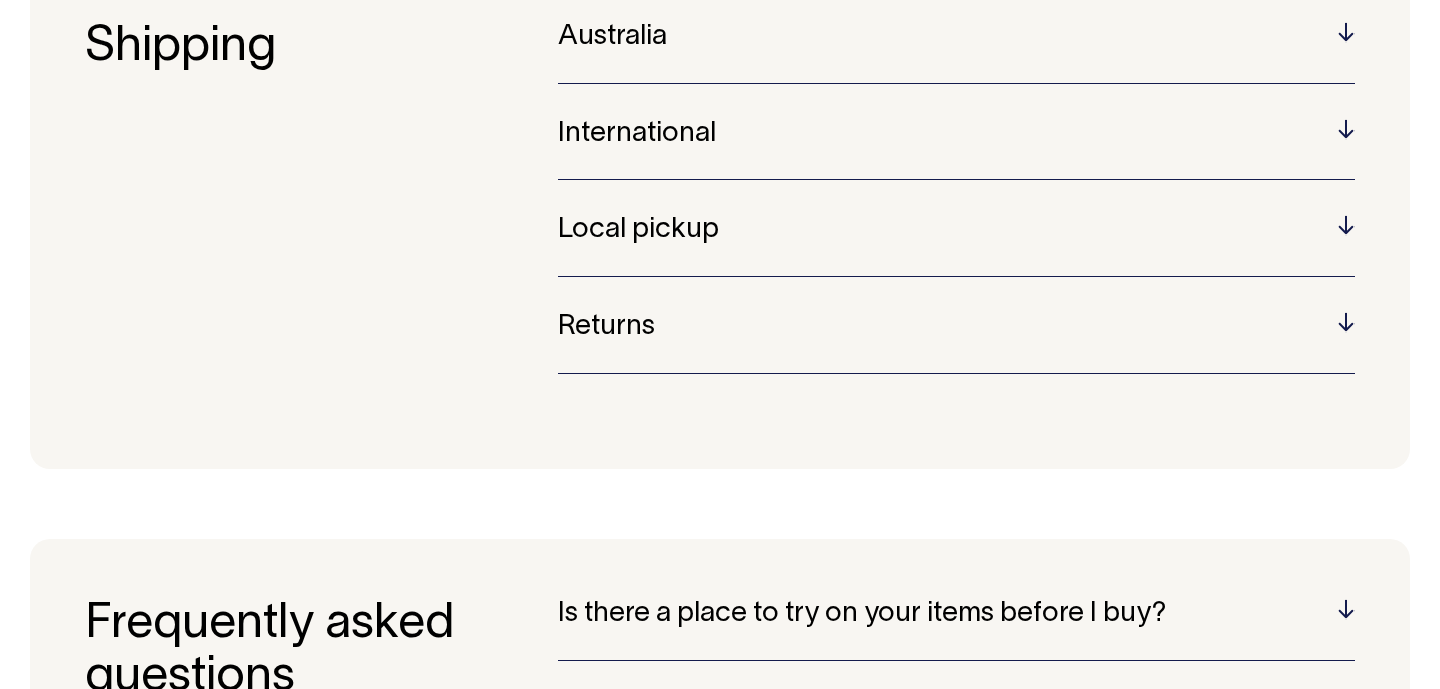 click on "Returns
Things happen, minds change and that’s okay with us. Please get in touch by email within 14 days of receiving your shipment and let us know what is going on and how we can best help.
Items for return can either be shipped to us or returned to our showroom in Surry Hills, even if the purchase was made online.
Please understand that some restrictions may apply to returns & exchanges. Any items returned used, worn or damaged will not be accepted for return or exchange. All shipping fees are non-refundable. We’ll endeavour to work with you to best resolve any issues that may arise when purchasing our product; we inspect all outgoing shipments and commit to ensuring our product is shipped and handled in the safest possible manner." at bounding box center (956, 343) 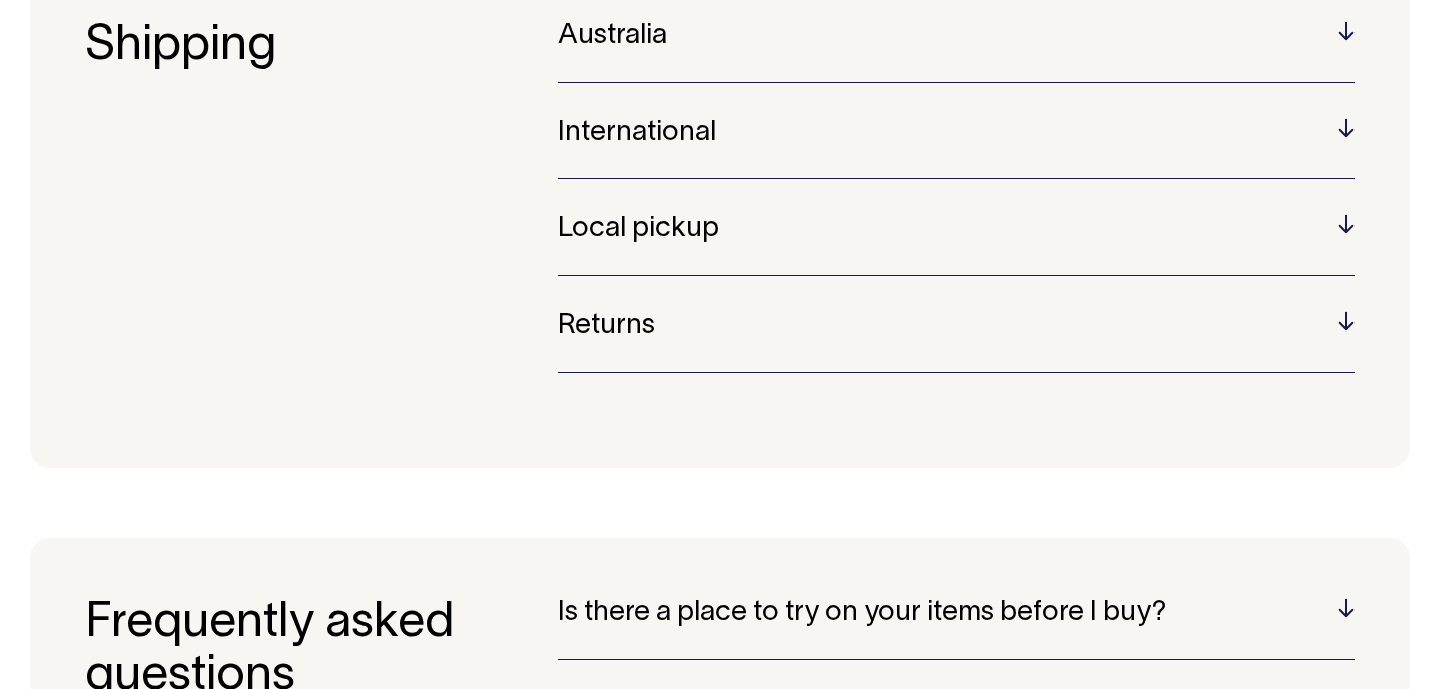 click on "Australia
Australian orders are sent using Australia Post or Star Track depending on location. Detailed tracking information is provided once the order has been fulfilled.Orders are fulfilled within one business day of being placed. Our team operates during business hours Monday – Friday, excluding weekends and NSW public holidays. For delivery, allow 2-4 business days for regular shipping or 1-2 for express from the dispatch date. All residential shipments will be sent with an authority to leave, which generally means packages are left at the front door. We offer free express shipping on orders over $350.
International" at bounding box center [956, 214] 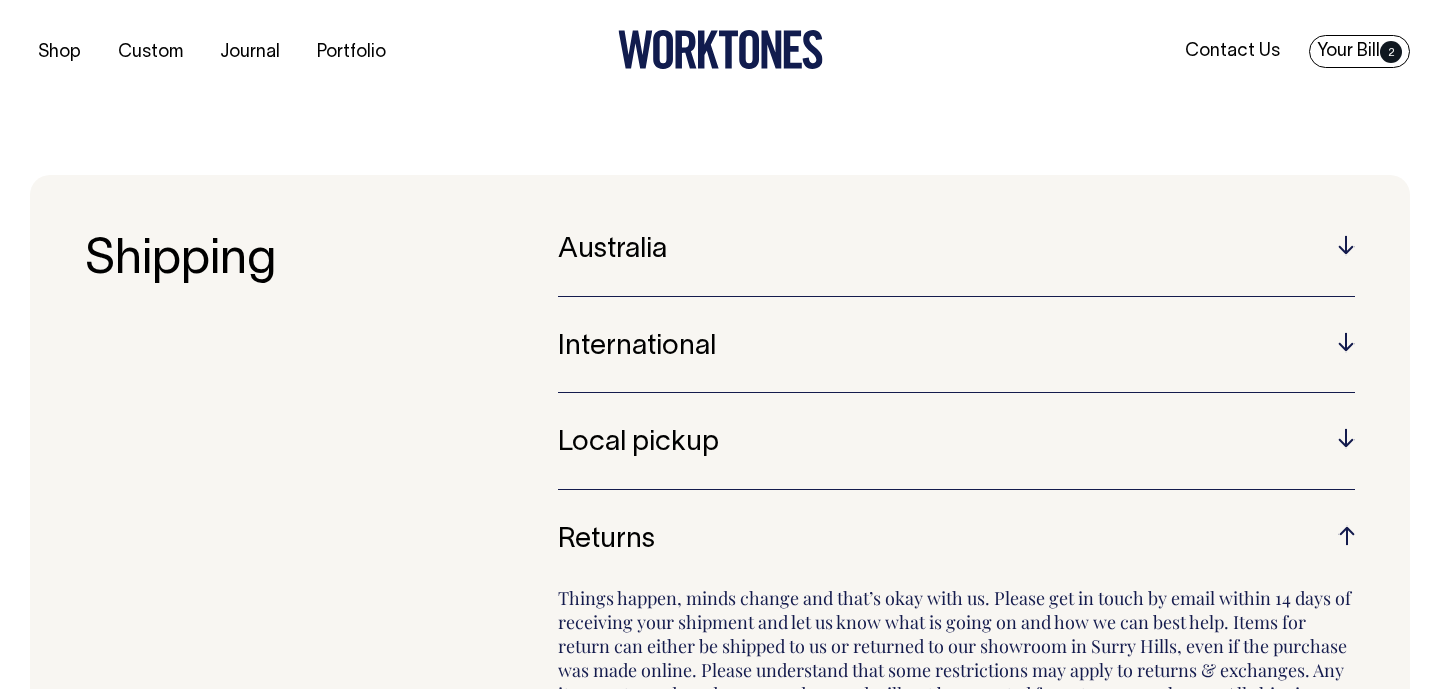 scroll, scrollTop: 0, scrollLeft: 0, axis: both 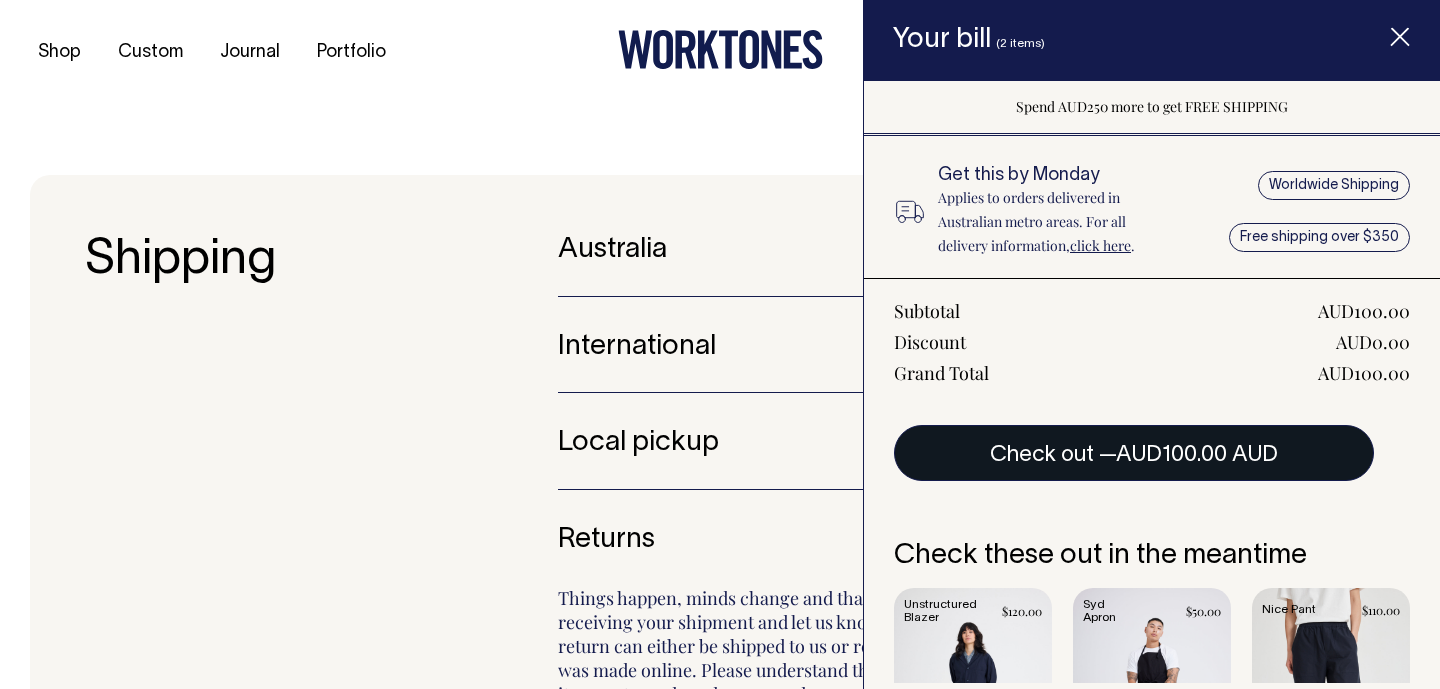 click on "AUD100.00 AUD" at bounding box center [1197, 455] 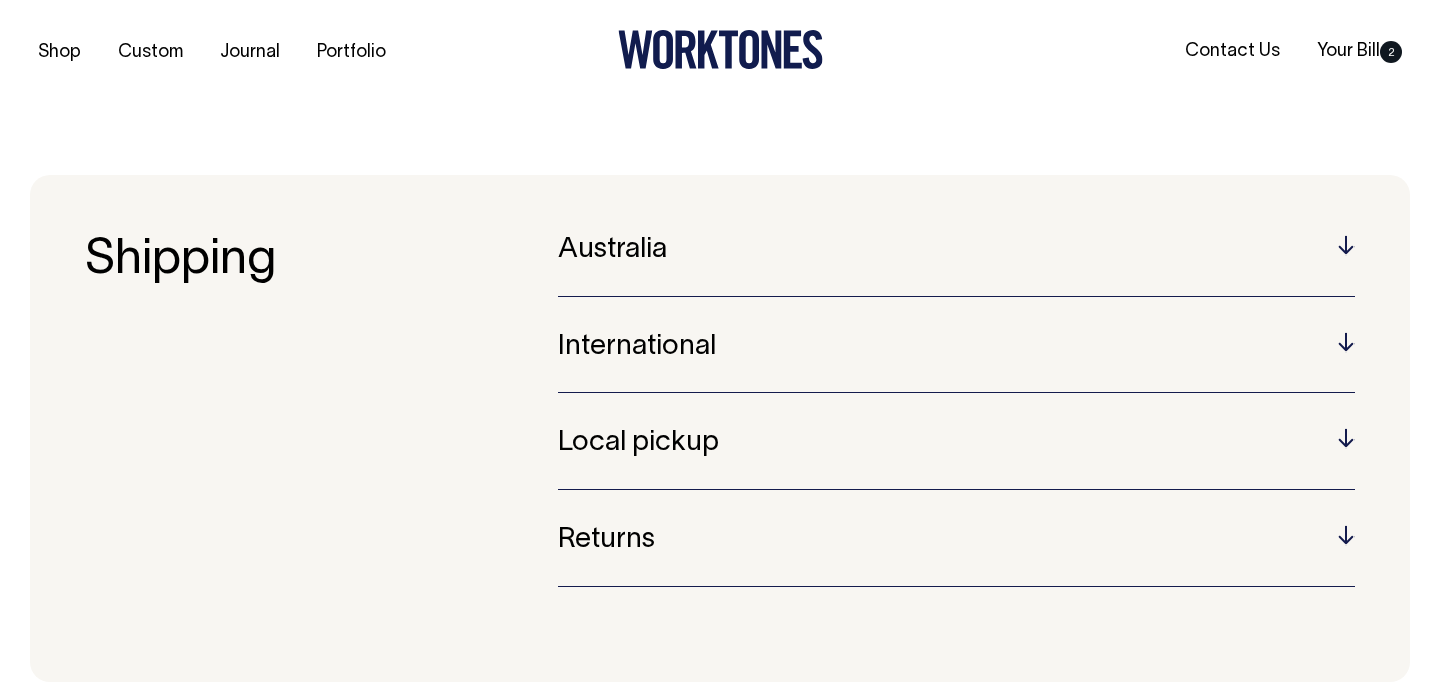 scroll, scrollTop: 0, scrollLeft: 0, axis: both 